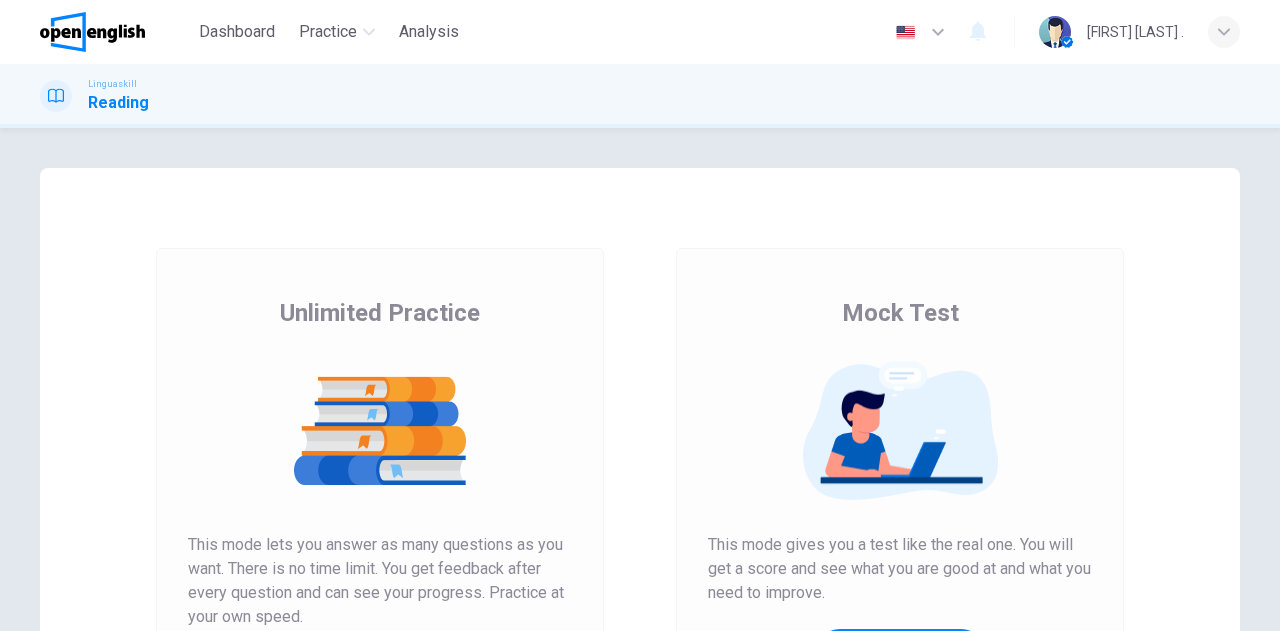 scroll, scrollTop: 0, scrollLeft: 0, axis: both 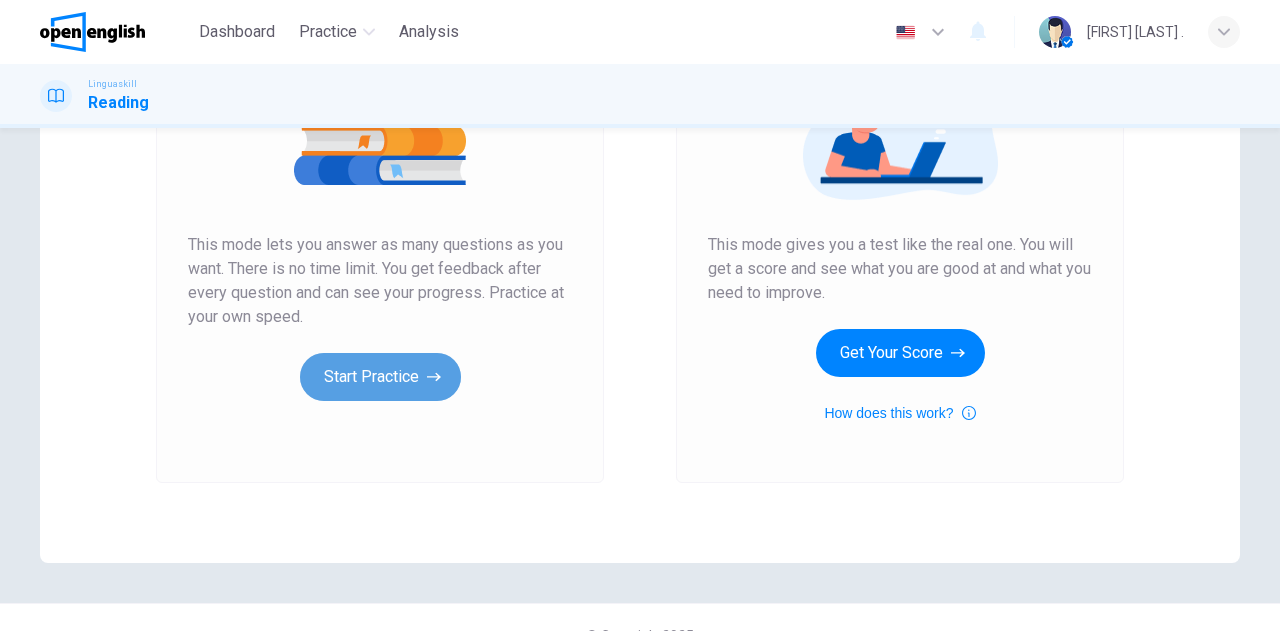 click on "Start Practice" at bounding box center (380, 377) 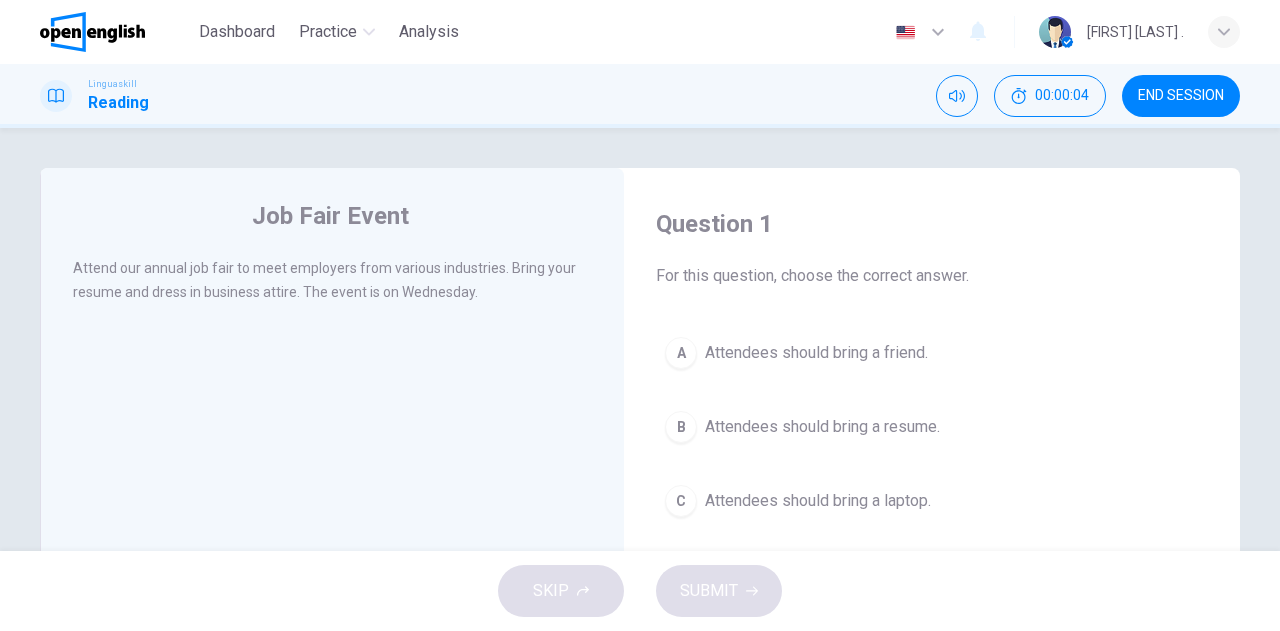 click on "Attend our annual job fair to meet employers from various industries. Bring your resume and dress in business attire. The event is on Wednesday." at bounding box center (324, 280) 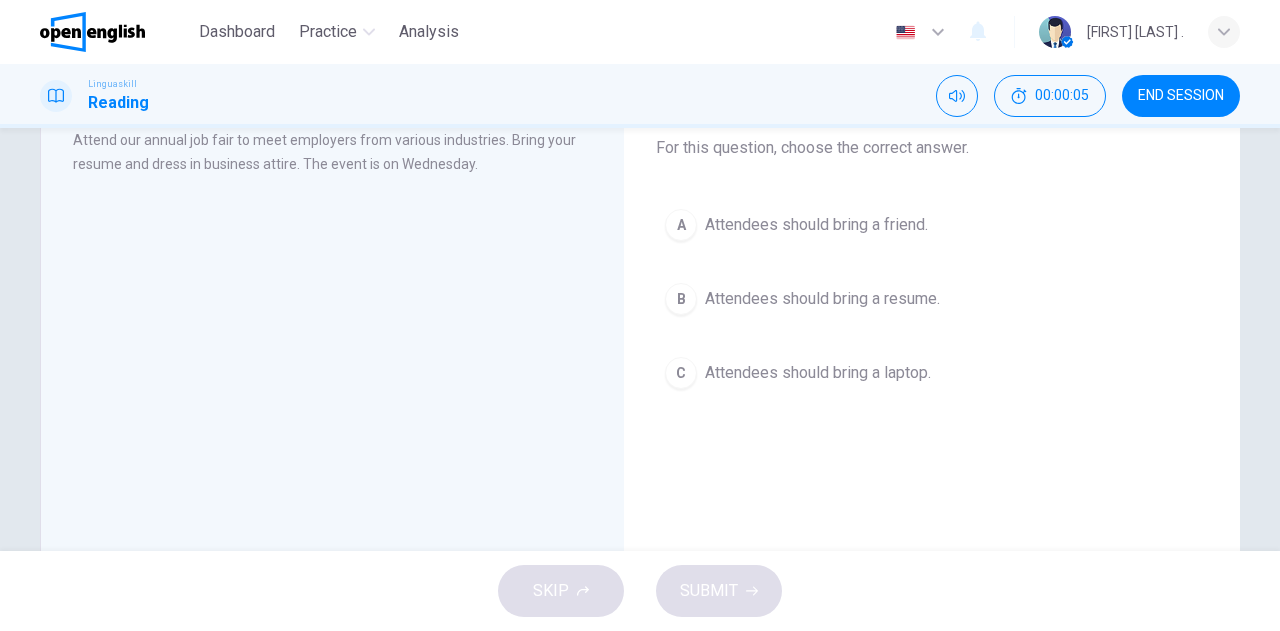 scroll, scrollTop: 52, scrollLeft: 0, axis: vertical 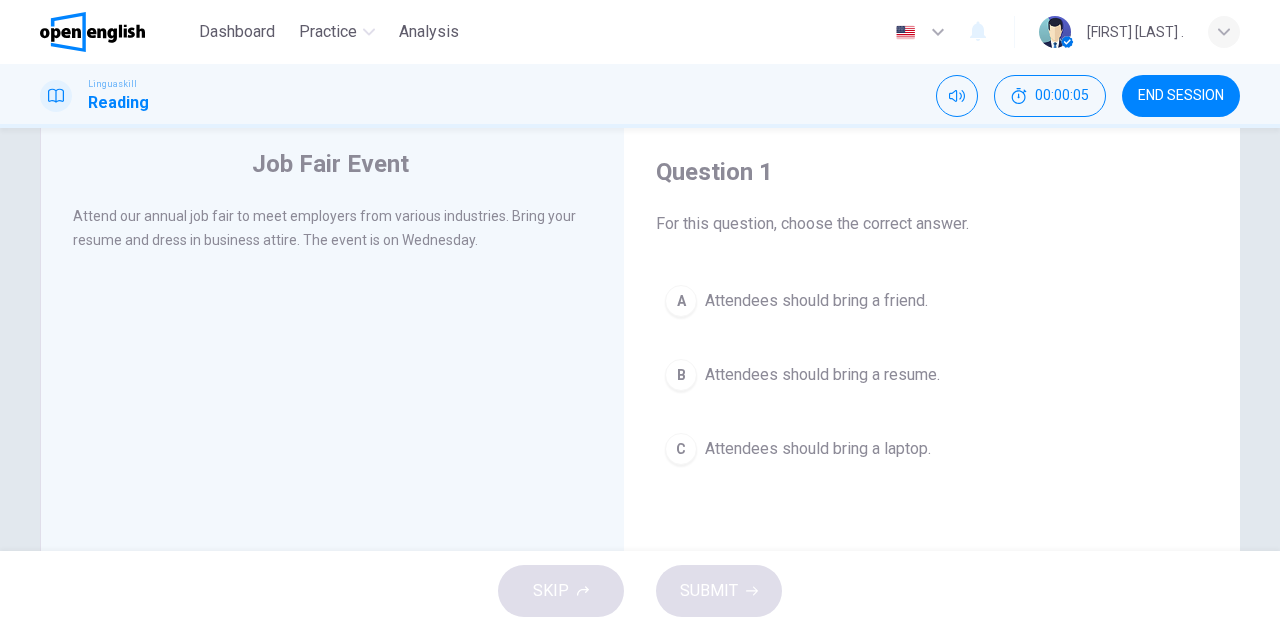 click on "Attendees should bring a friend." at bounding box center [816, 301] 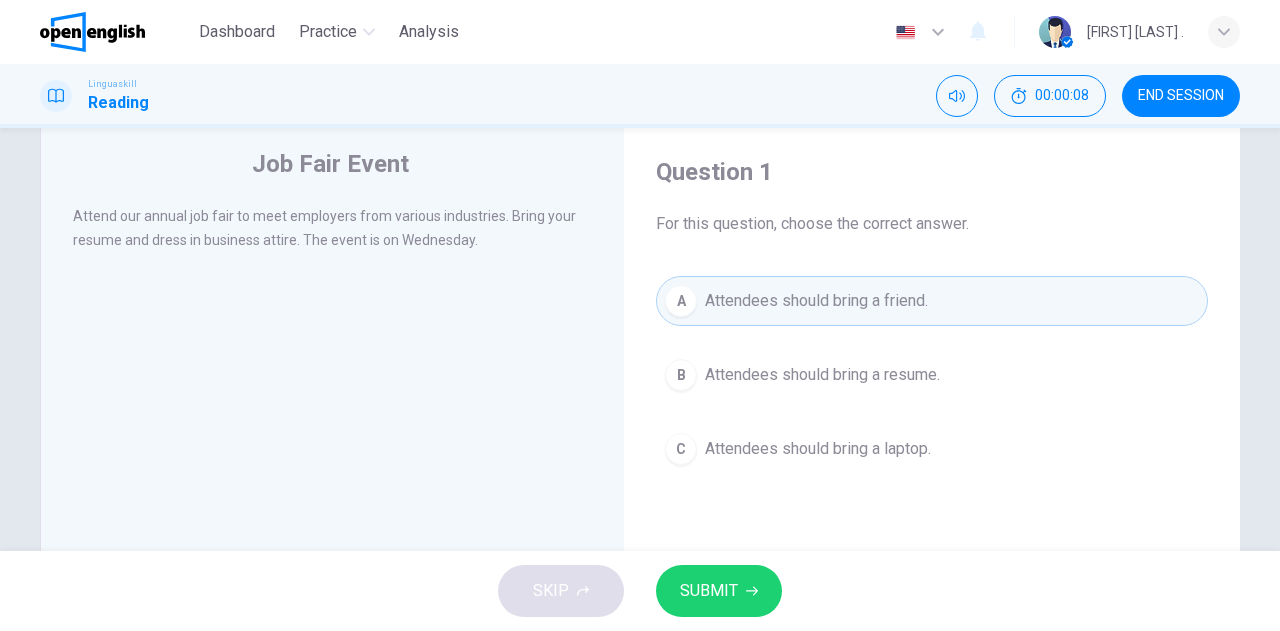 click on "Job Fair Event Attend our annual job fair to meet employers from various industries. Bring your resume and dress in business attire. The event is on Wednesday." at bounding box center [332, 463] 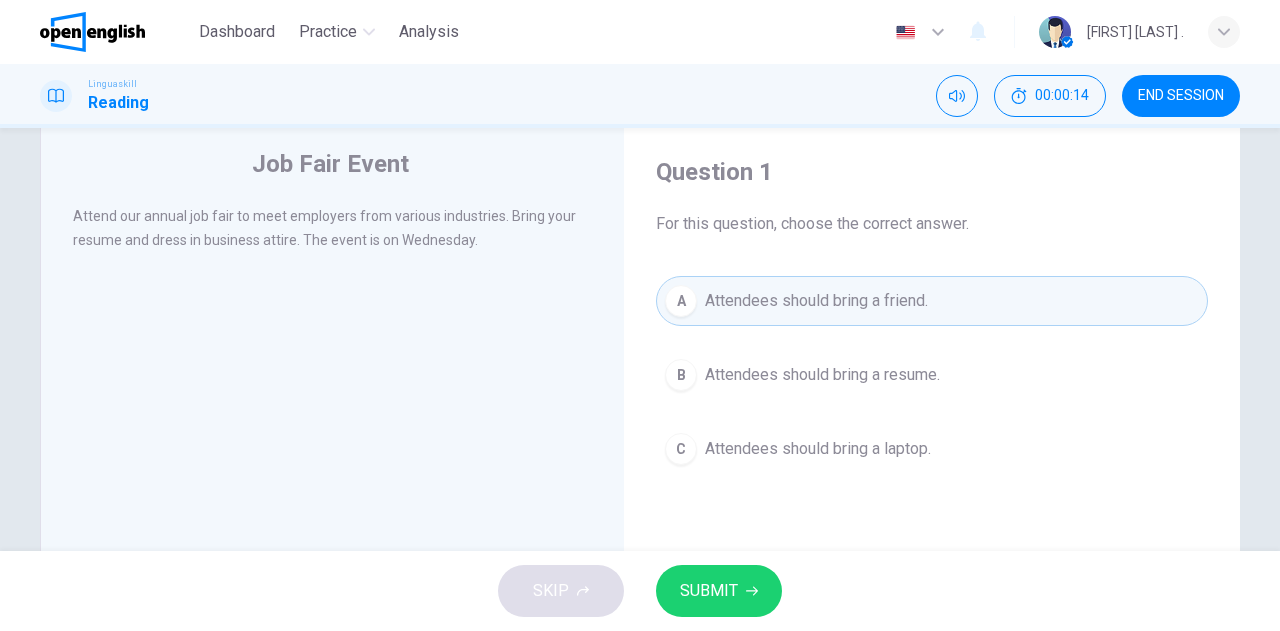 drag, startPoint x: 153, startPoint y: 215, endPoint x: 204, endPoint y: 213, distance: 51.0392 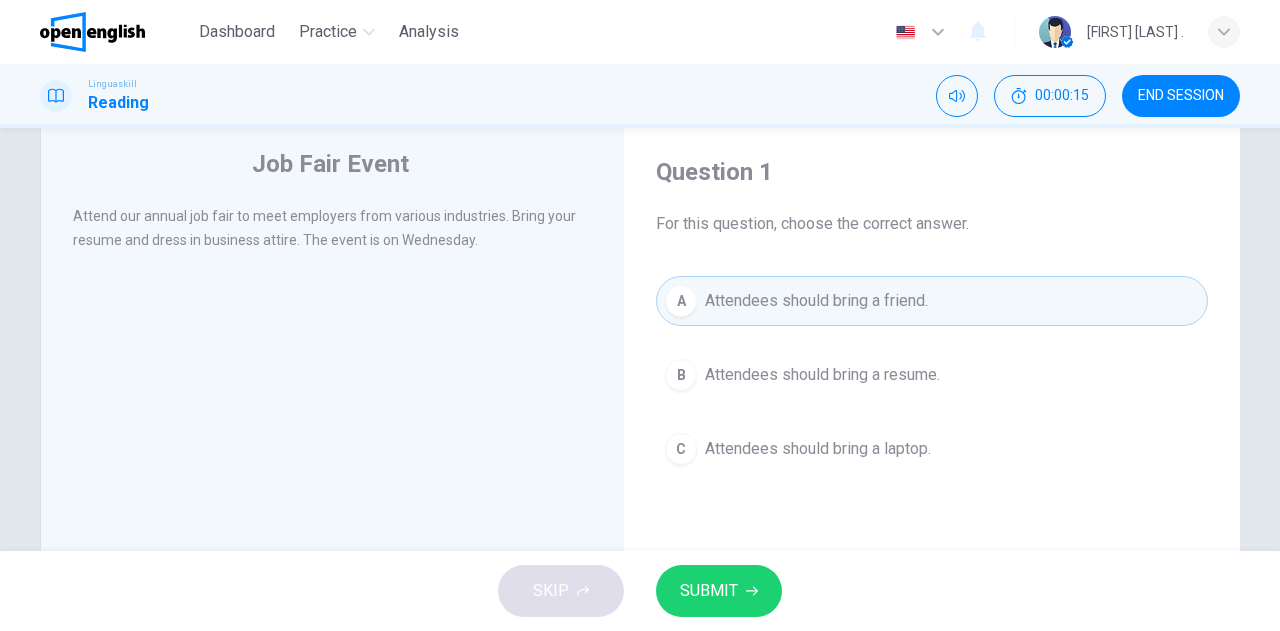 drag, startPoint x: 226, startPoint y: 217, endPoint x: 348, endPoint y: 217, distance: 122 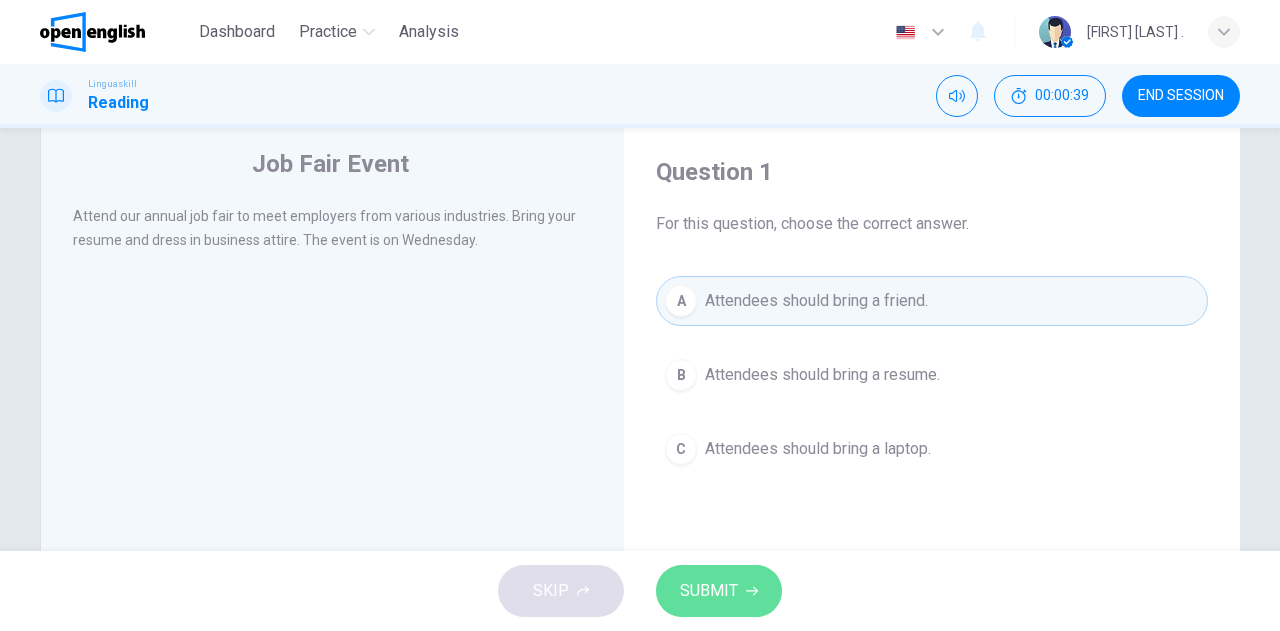 click on "SUBMIT" at bounding box center (709, 591) 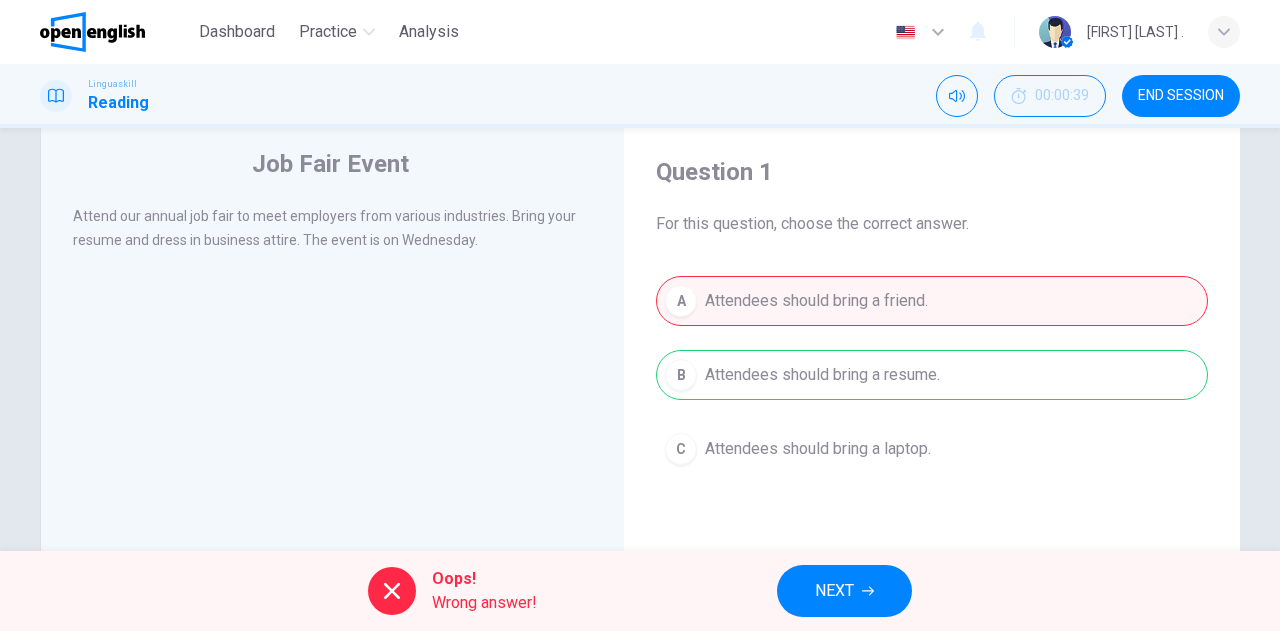 click on "A Attendees should bring a friend. B Attendees should bring a resume. C Attendees should bring a laptop." at bounding box center (932, 375) 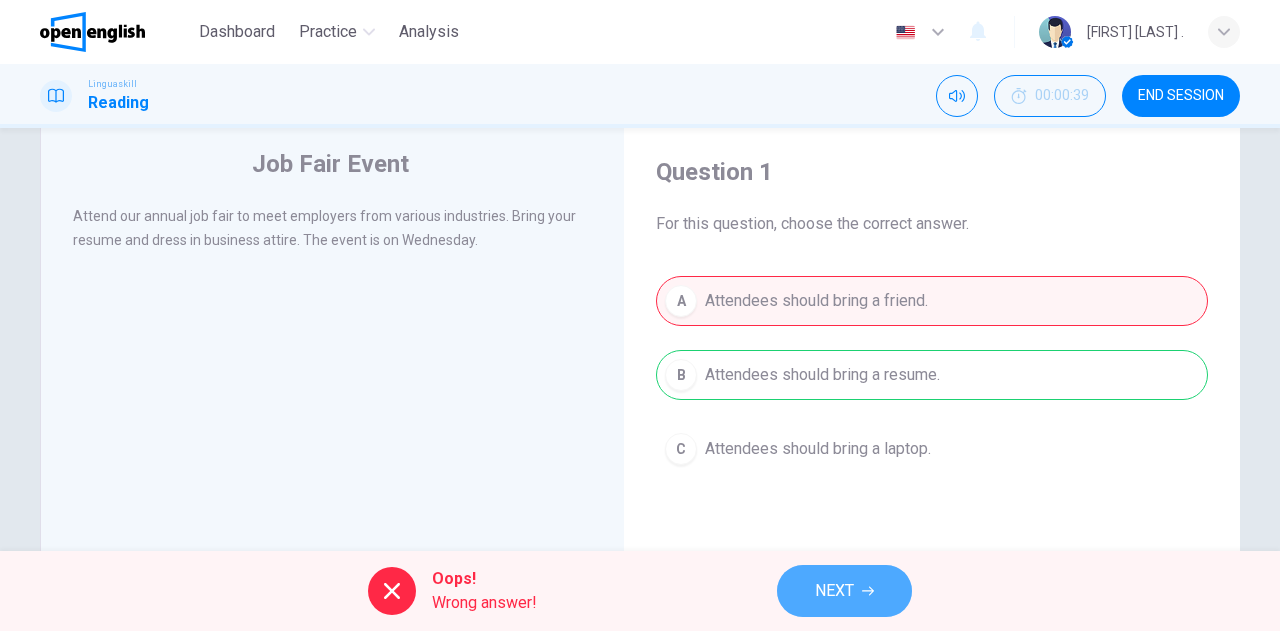 click on "NEXT" at bounding box center (834, 591) 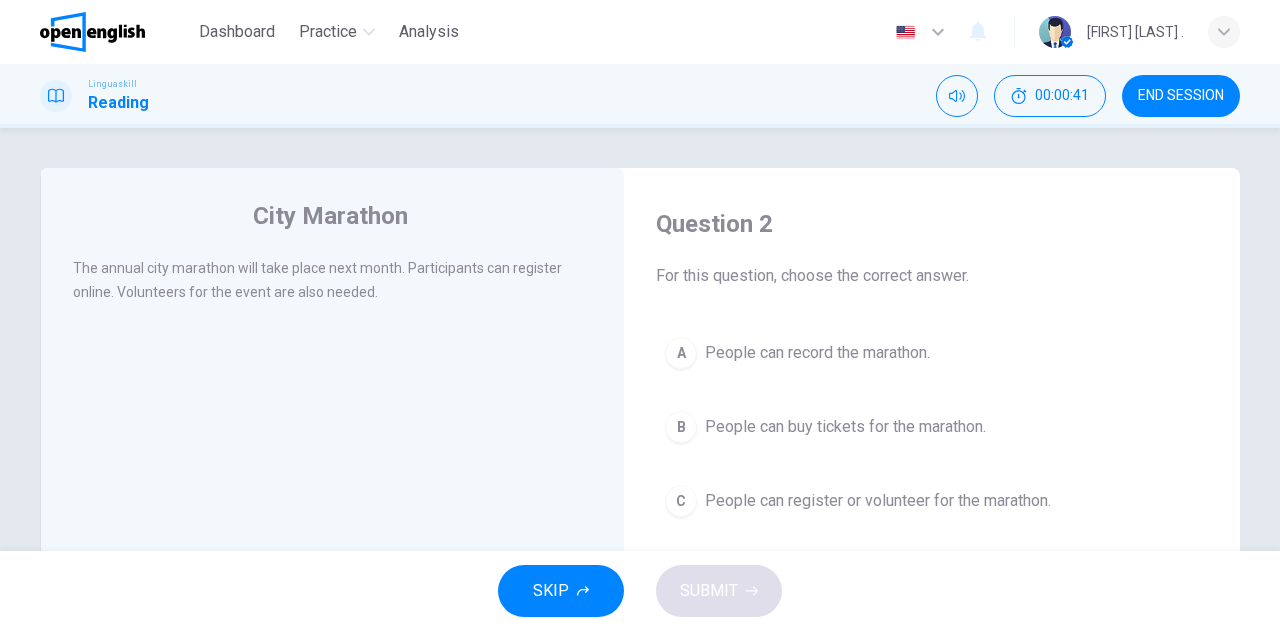 drag, startPoint x: 97, startPoint y: 268, endPoint x: 160, endPoint y: 267, distance: 63.007935 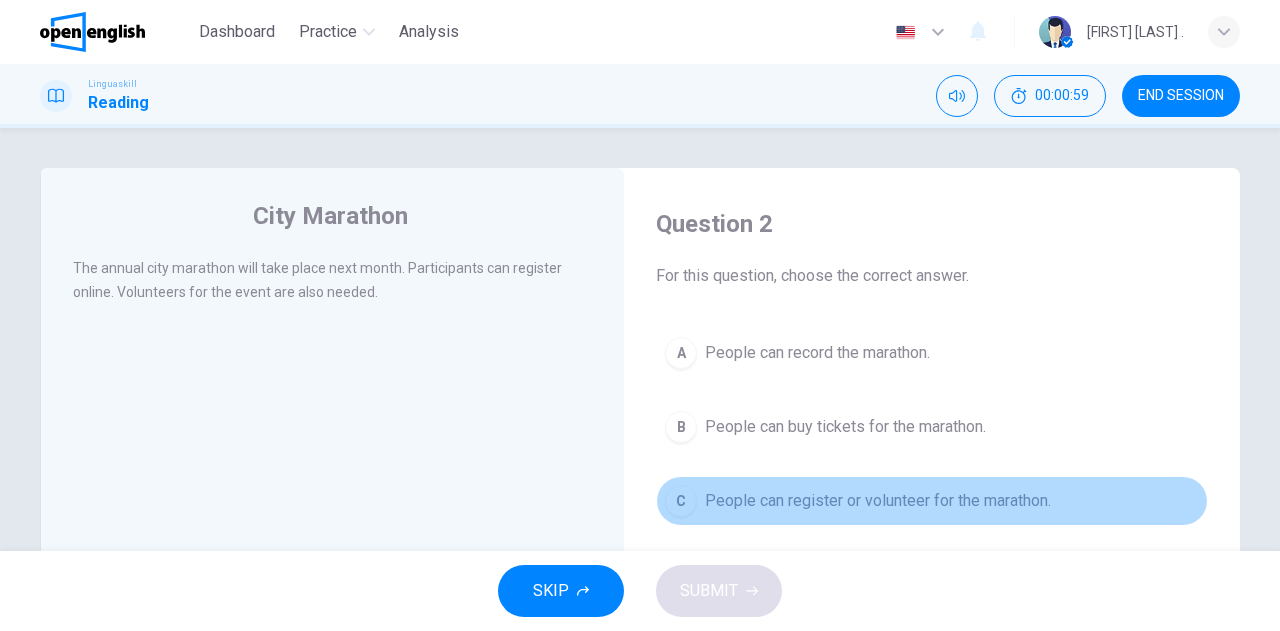 click on "People can register or volunteer for the marathon." at bounding box center [878, 501] 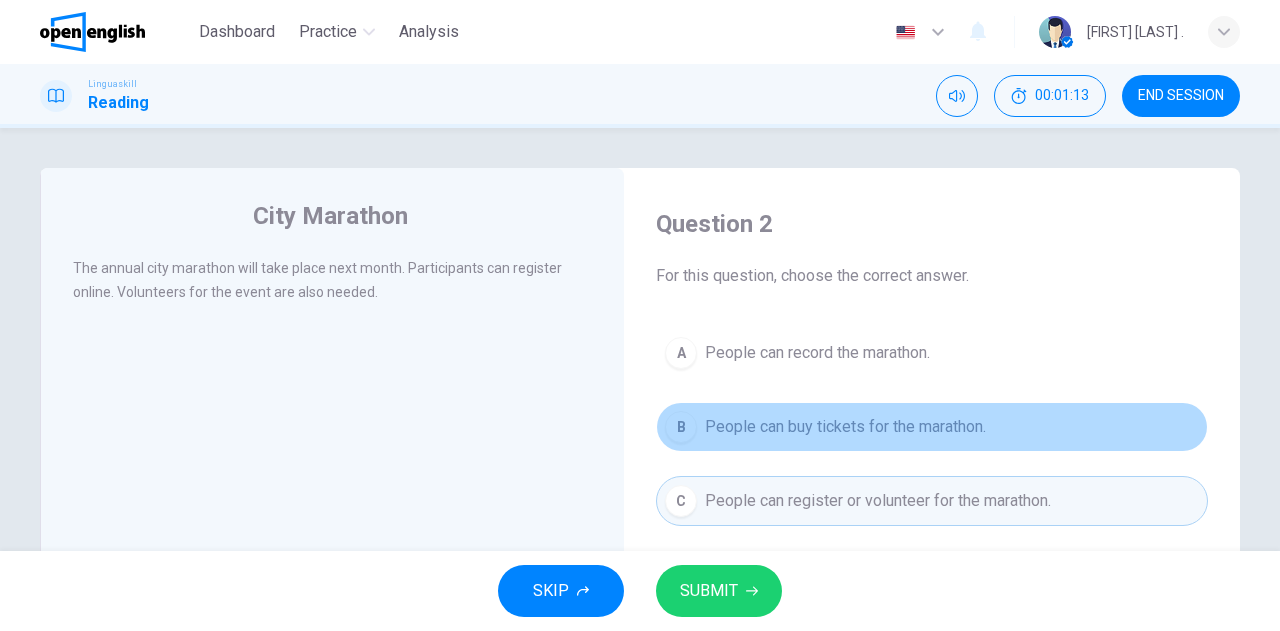 click on "People can buy tickets for the marathon." at bounding box center [845, 427] 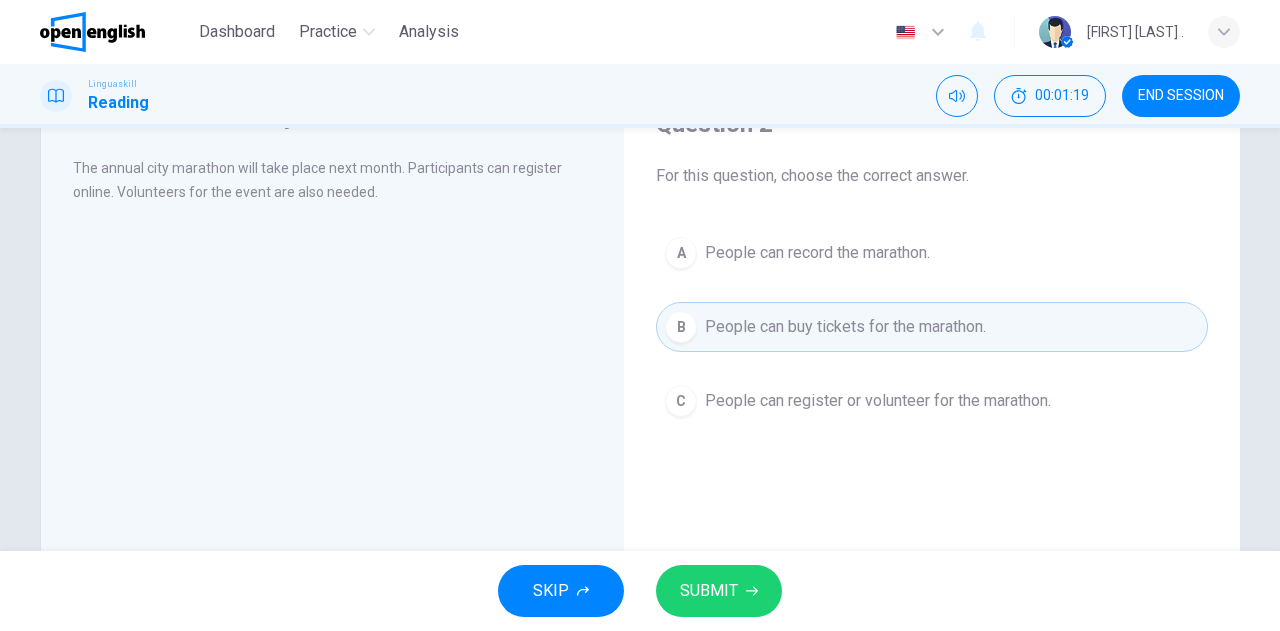 scroll, scrollTop: 200, scrollLeft: 0, axis: vertical 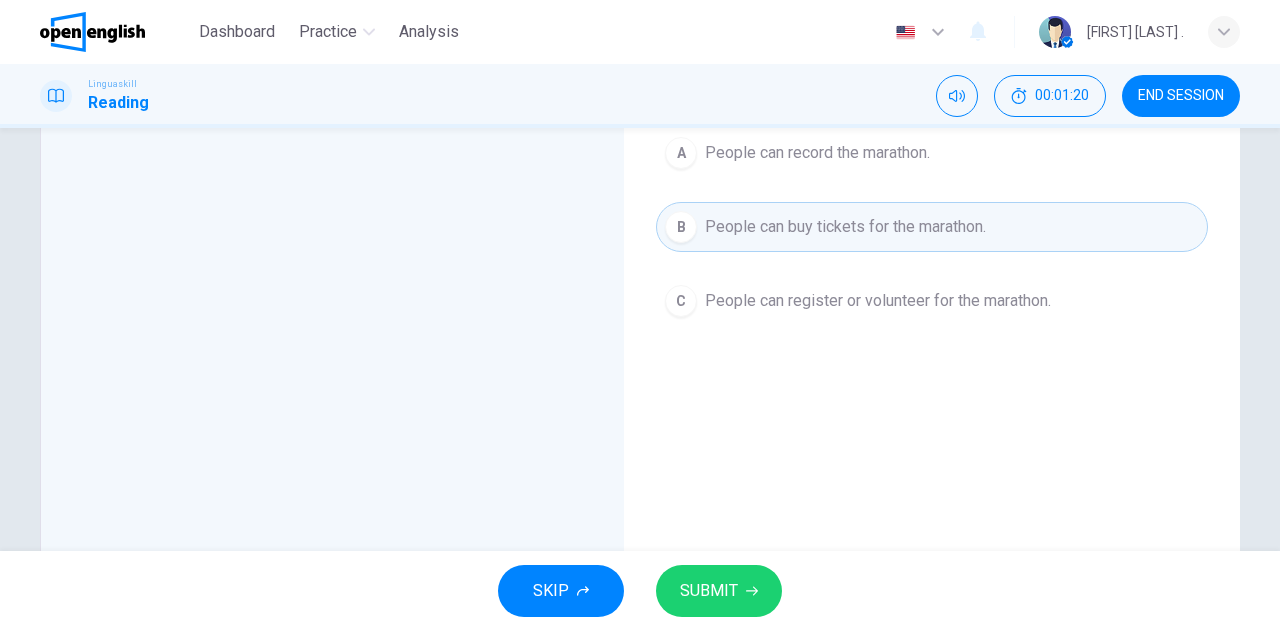 click on "People can register or volunteer for the marathon." at bounding box center (878, 301) 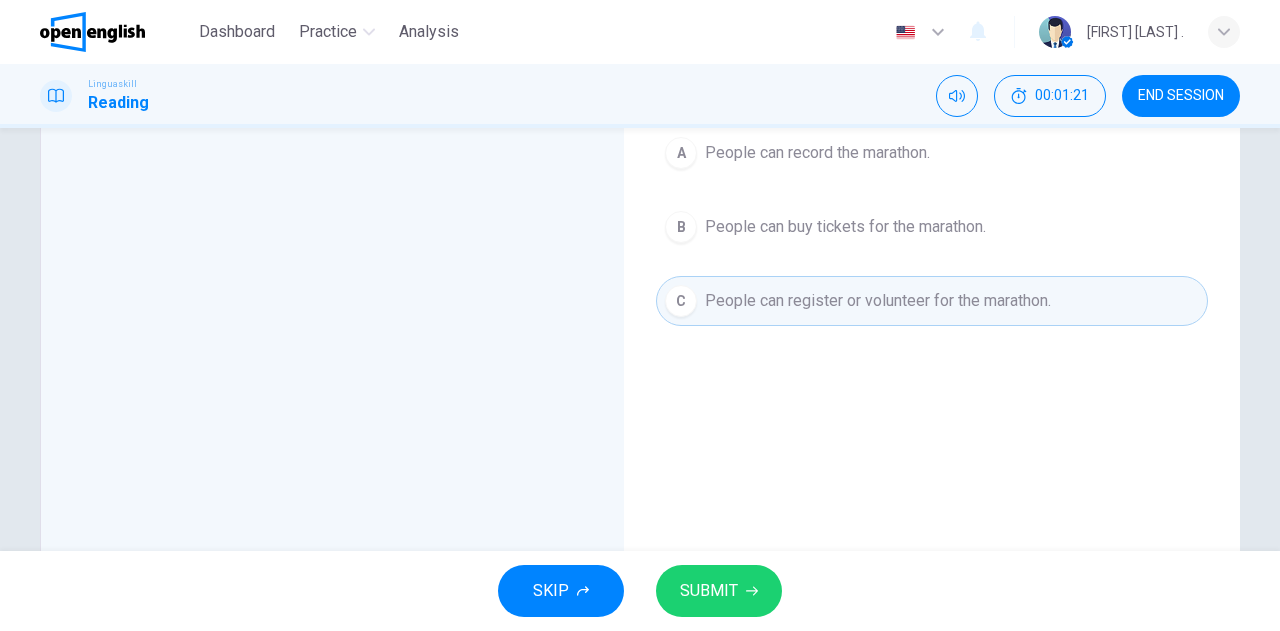 click on "SUBMIT" at bounding box center (719, 591) 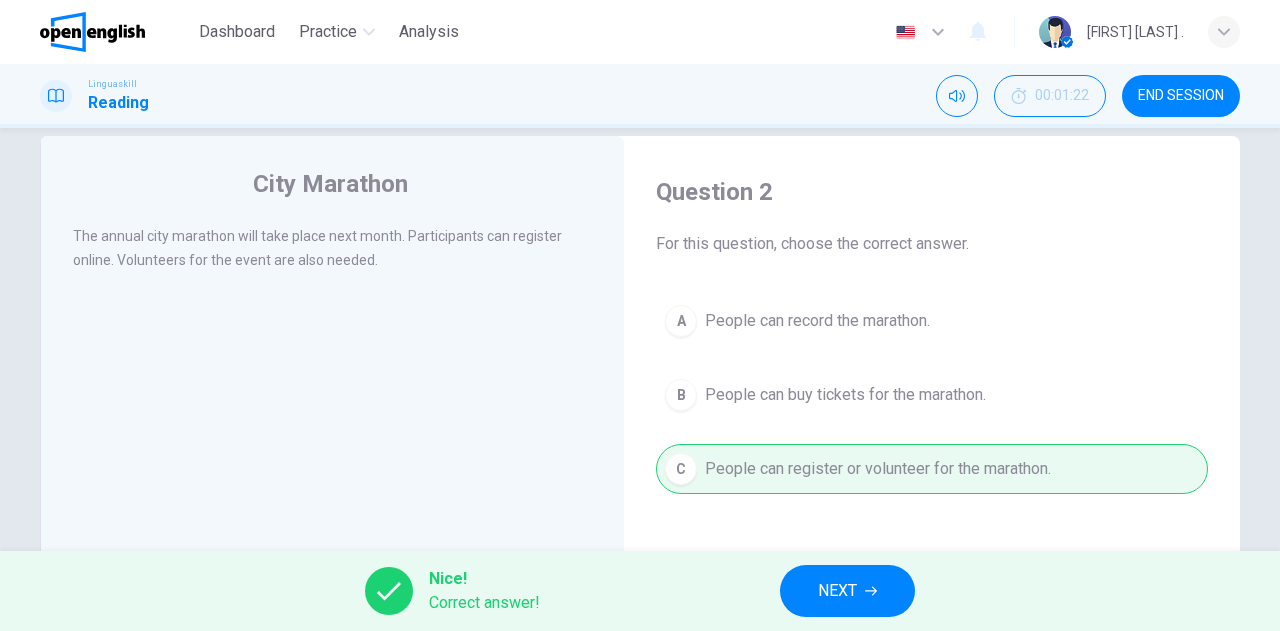 scroll, scrollTop: 0, scrollLeft: 0, axis: both 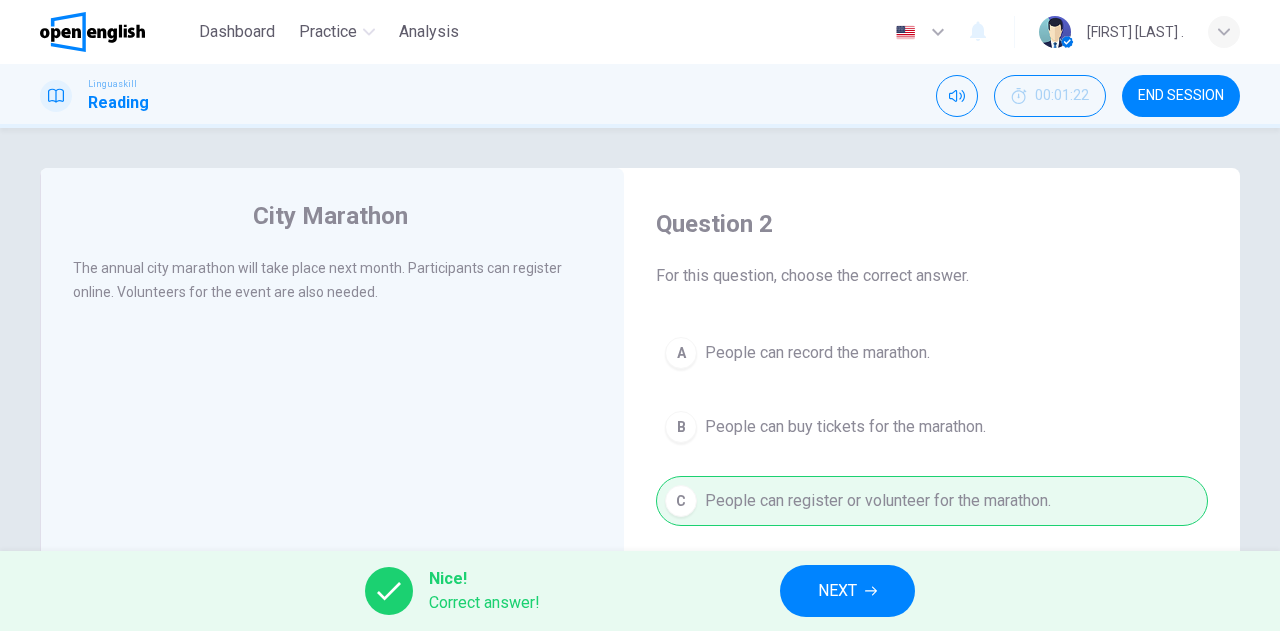 click on "NEXT" at bounding box center (837, 591) 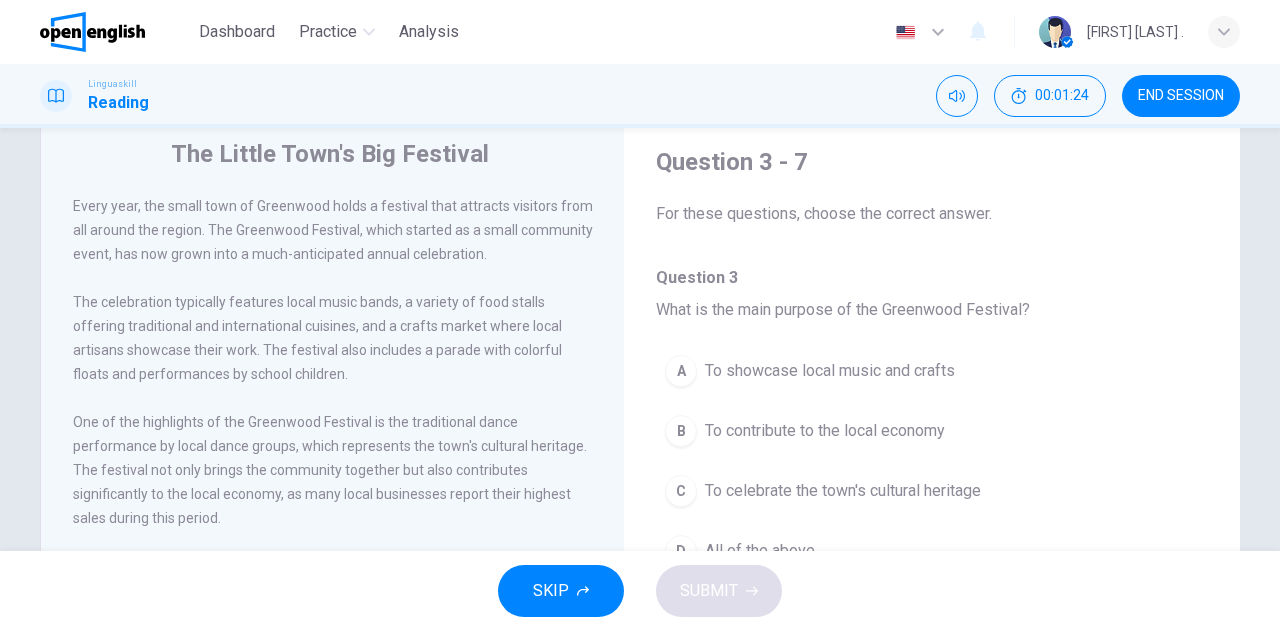 scroll, scrollTop: 0, scrollLeft: 0, axis: both 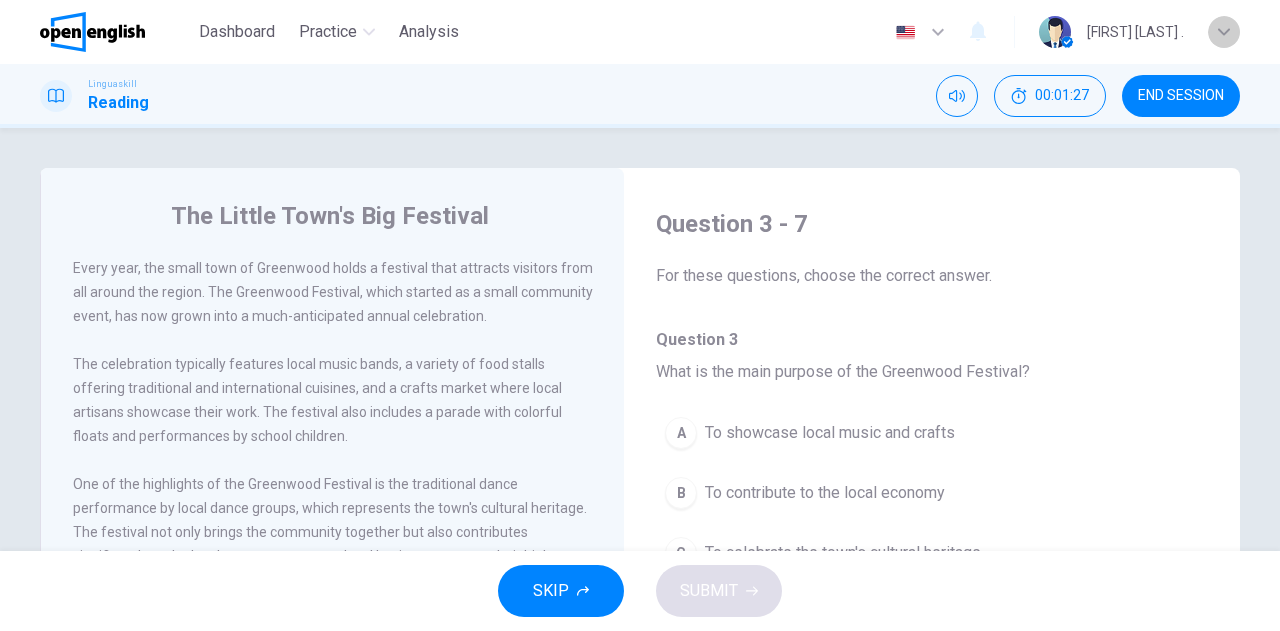 click at bounding box center (1224, 32) 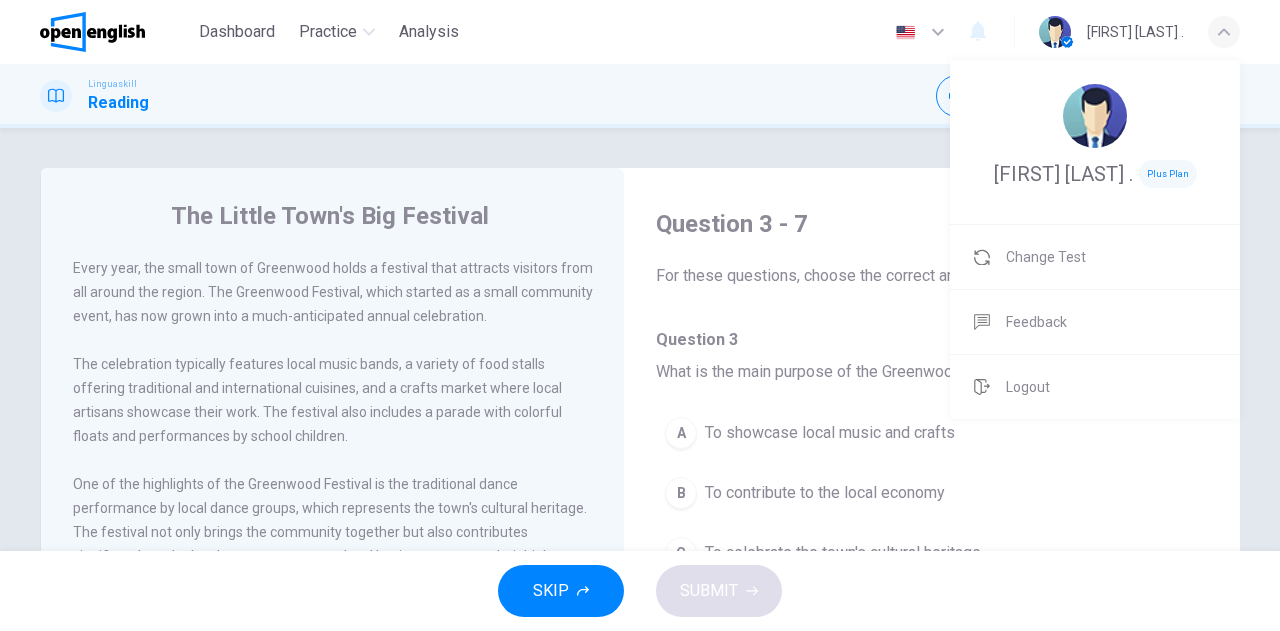 click at bounding box center [640, 315] 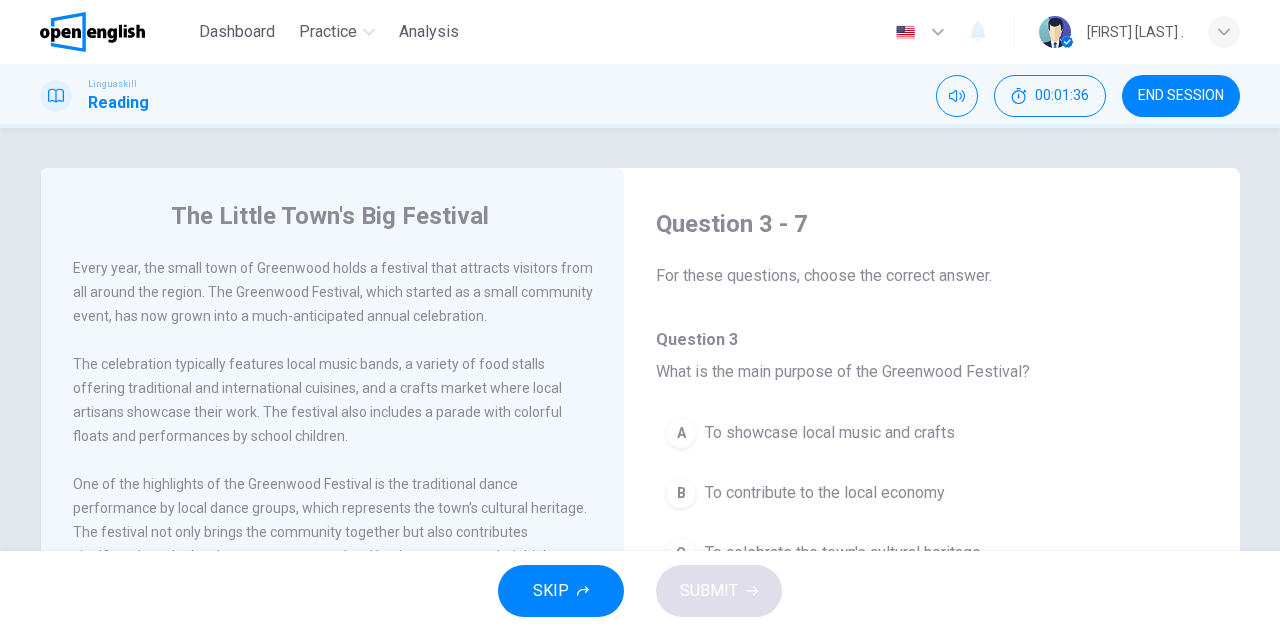 drag, startPoint x: 129, startPoint y: 265, endPoint x: 150, endPoint y: 301, distance: 41.677334 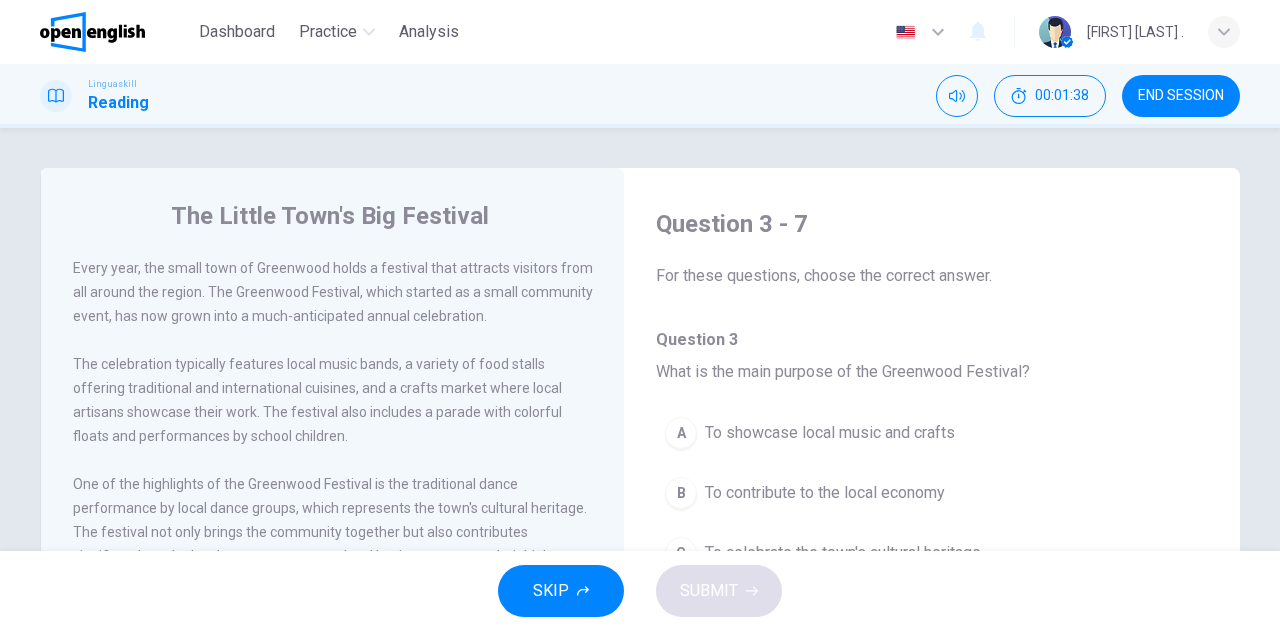 drag, startPoint x: 233, startPoint y: 294, endPoint x: 253, endPoint y: 295, distance: 20.024984 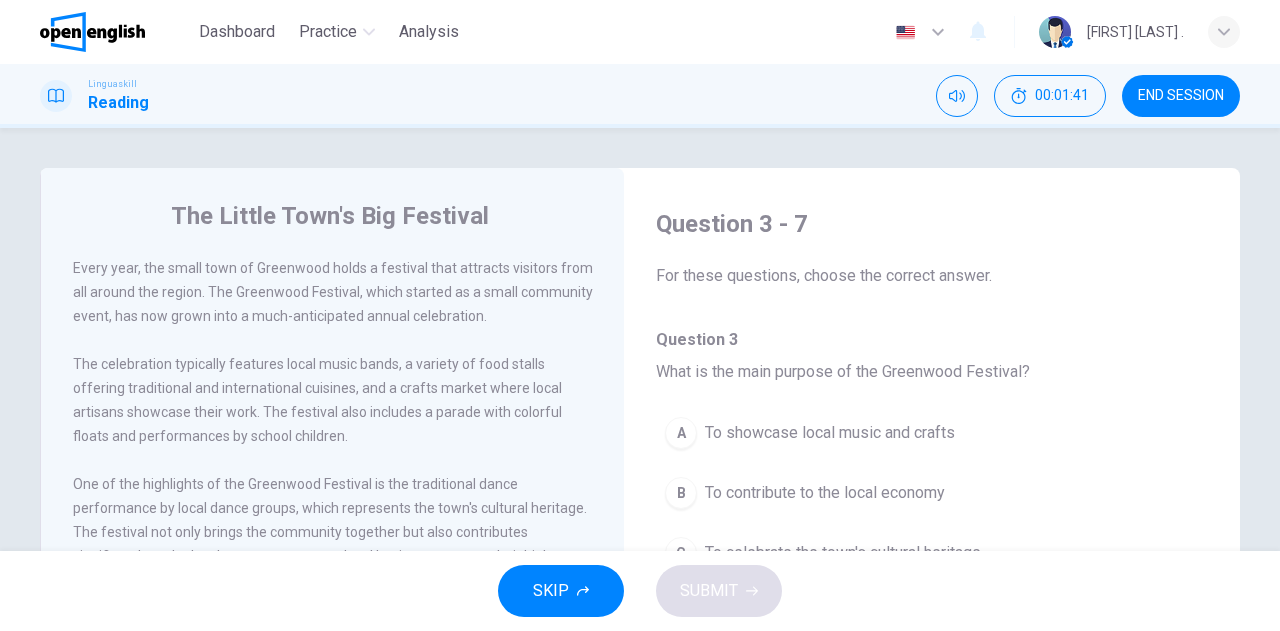 drag, startPoint x: 696, startPoint y: 375, endPoint x: 734, endPoint y: 372, distance: 38.118237 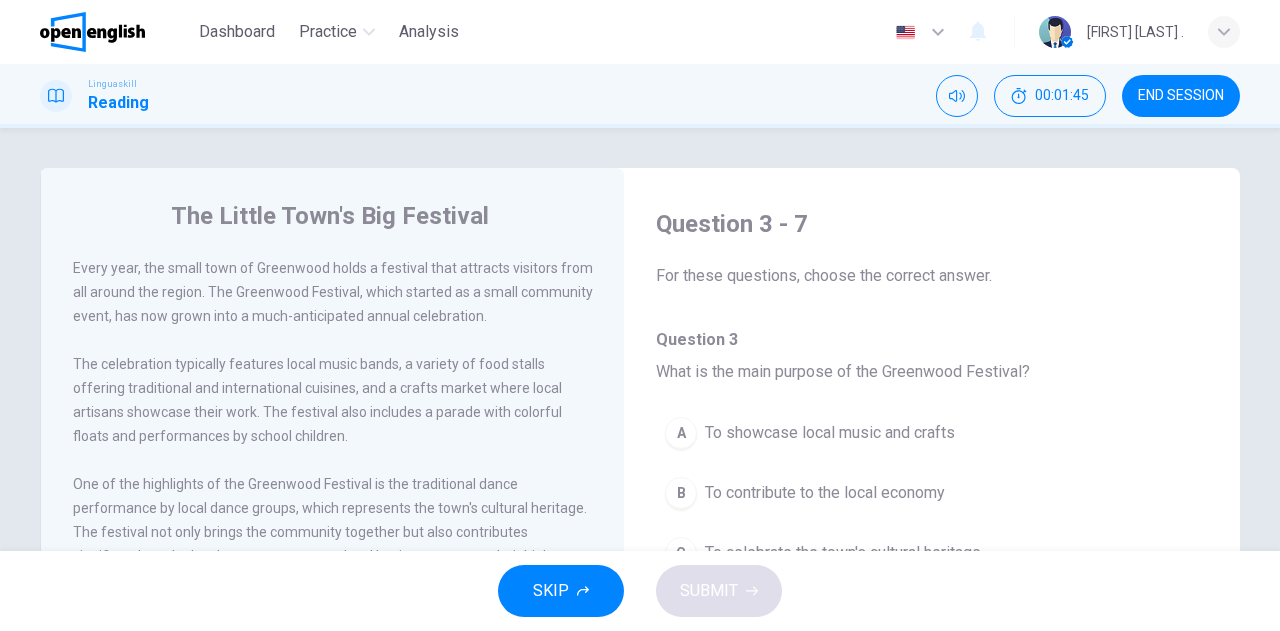 drag, startPoint x: 78, startPoint y: 271, endPoint x: 234, endPoint y: 271, distance: 156 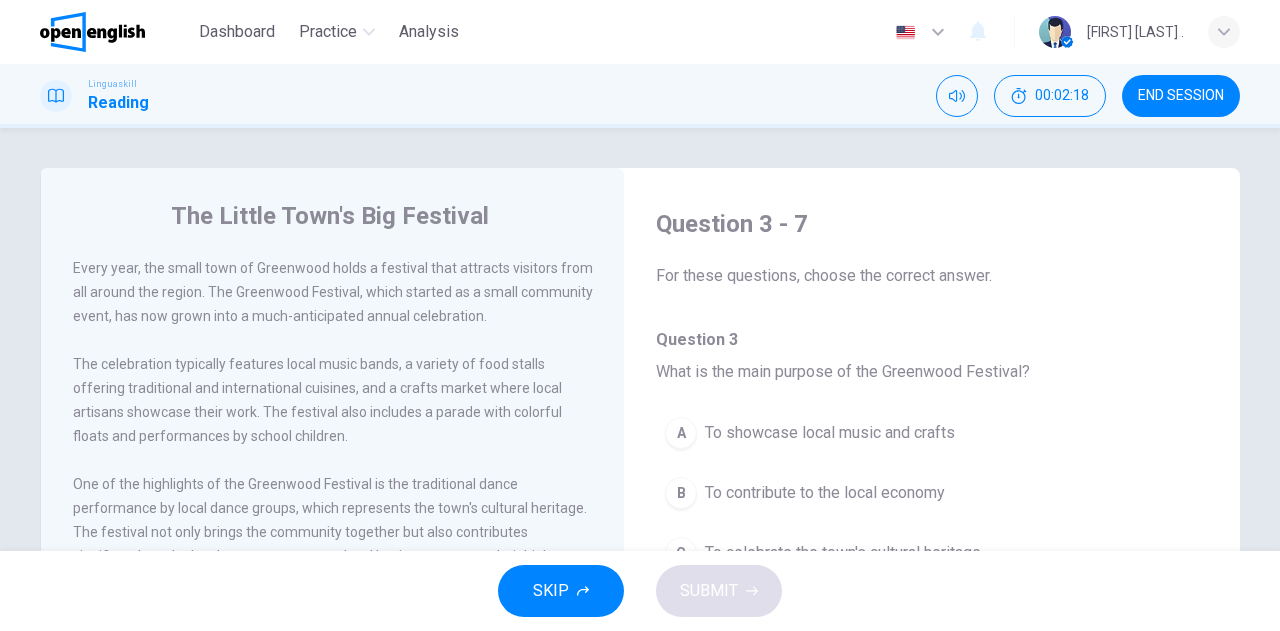 drag, startPoint x: 190, startPoint y: 369, endPoint x: 261, endPoint y: 368, distance: 71.00704 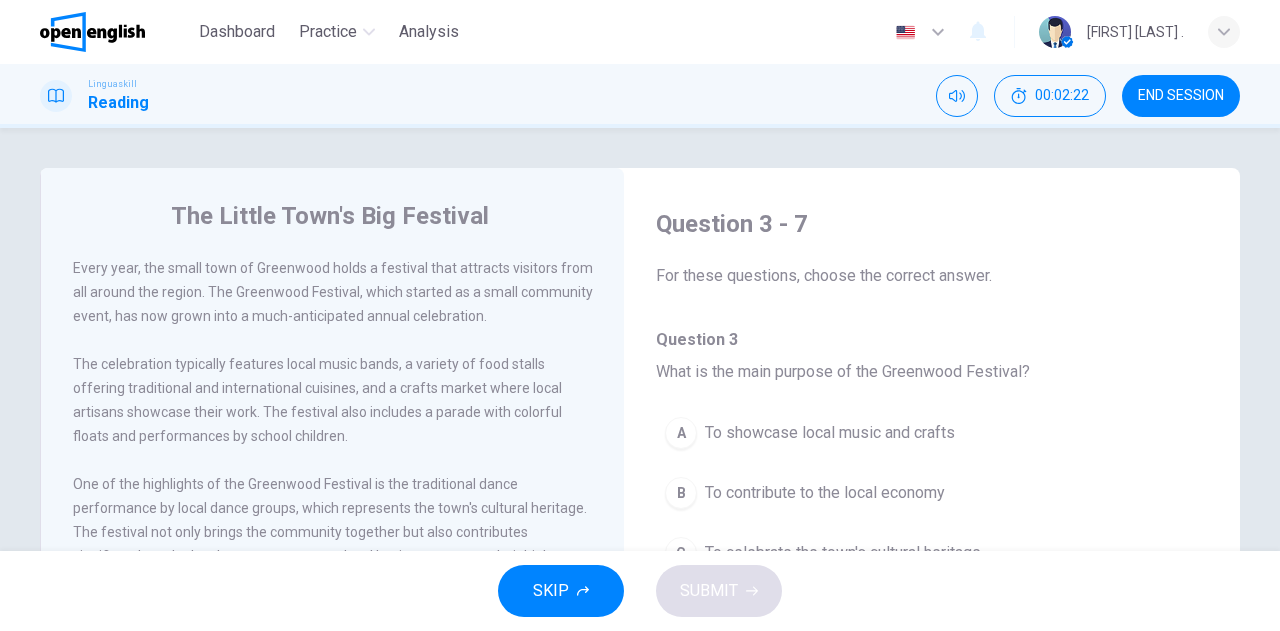drag, startPoint x: 128, startPoint y: 367, endPoint x: 404, endPoint y: 364, distance: 276.0163 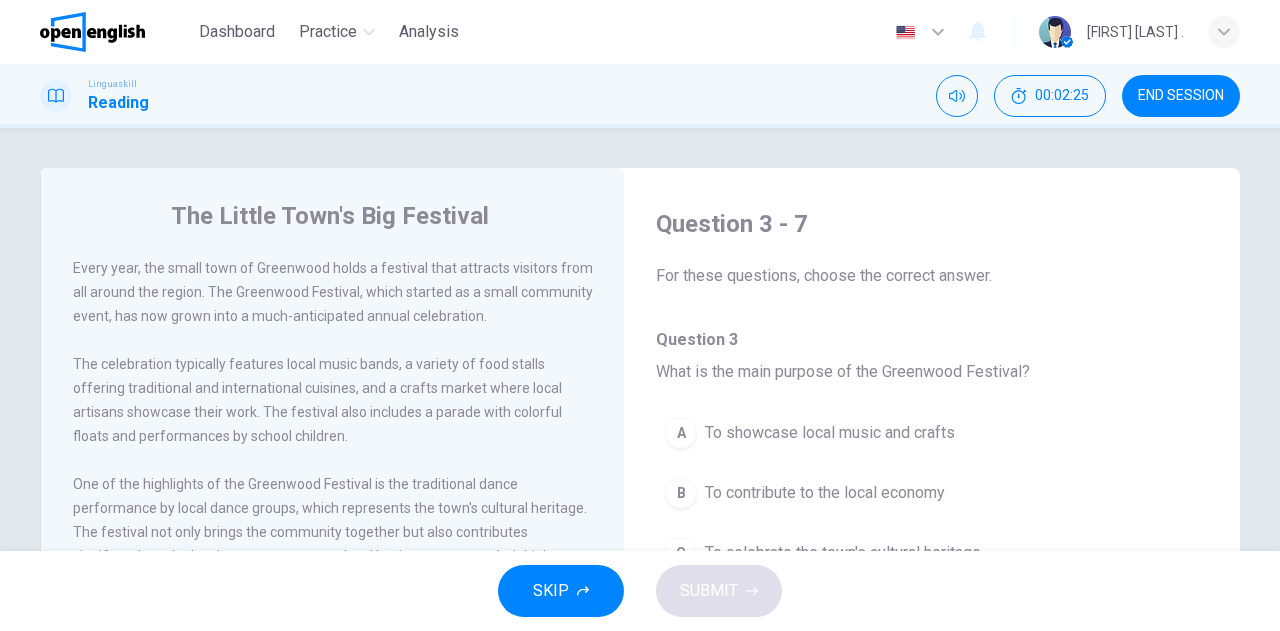 drag, startPoint x: 132, startPoint y: 389, endPoint x: 178, endPoint y: 390, distance: 46.010868 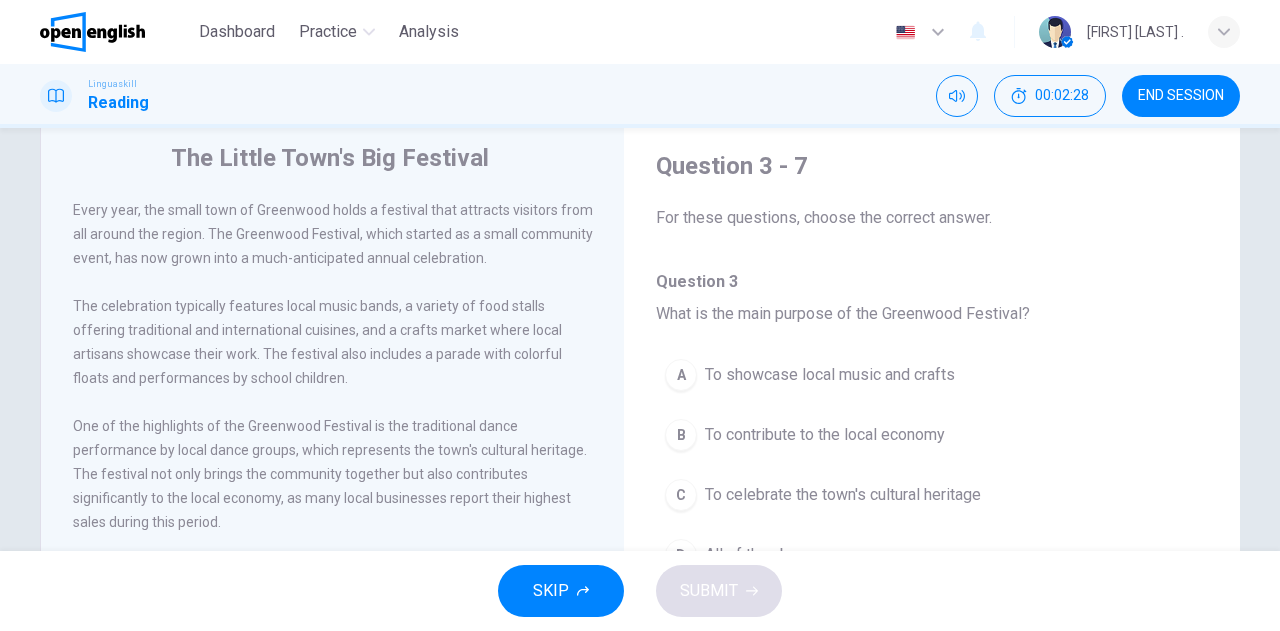 scroll, scrollTop: 100, scrollLeft: 0, axis: vertical 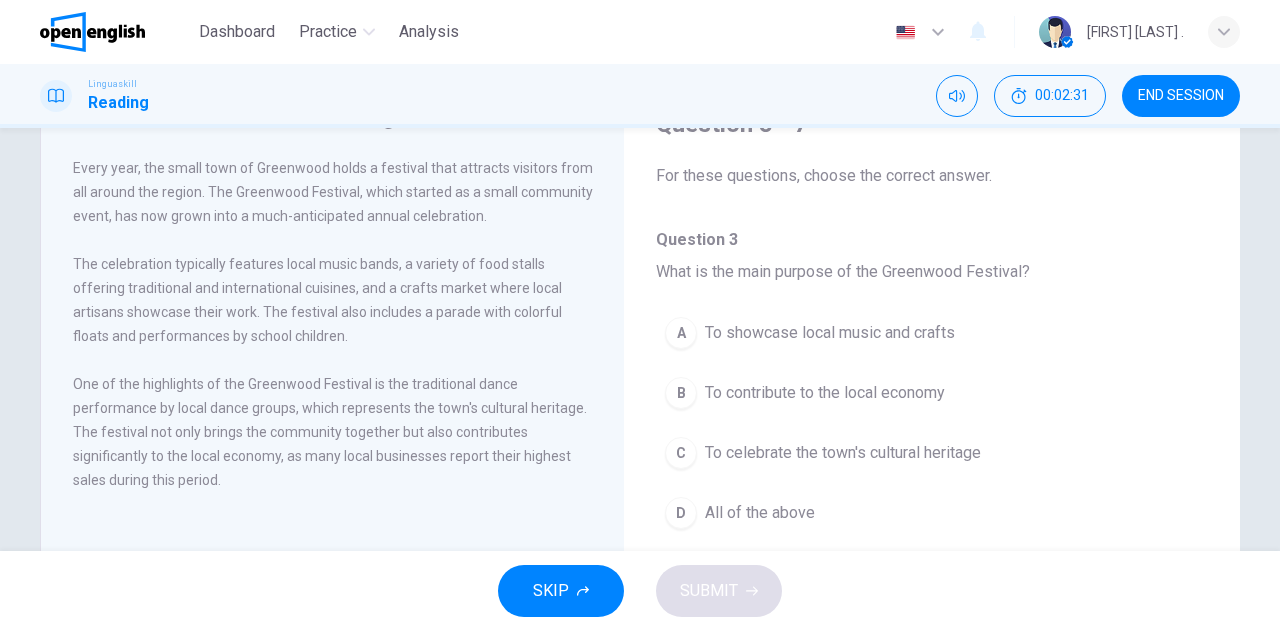 drag, startPoint x: 128, startPoint y: 391, endPoint x: 346, endPoint y: 388, distance: 218.02065 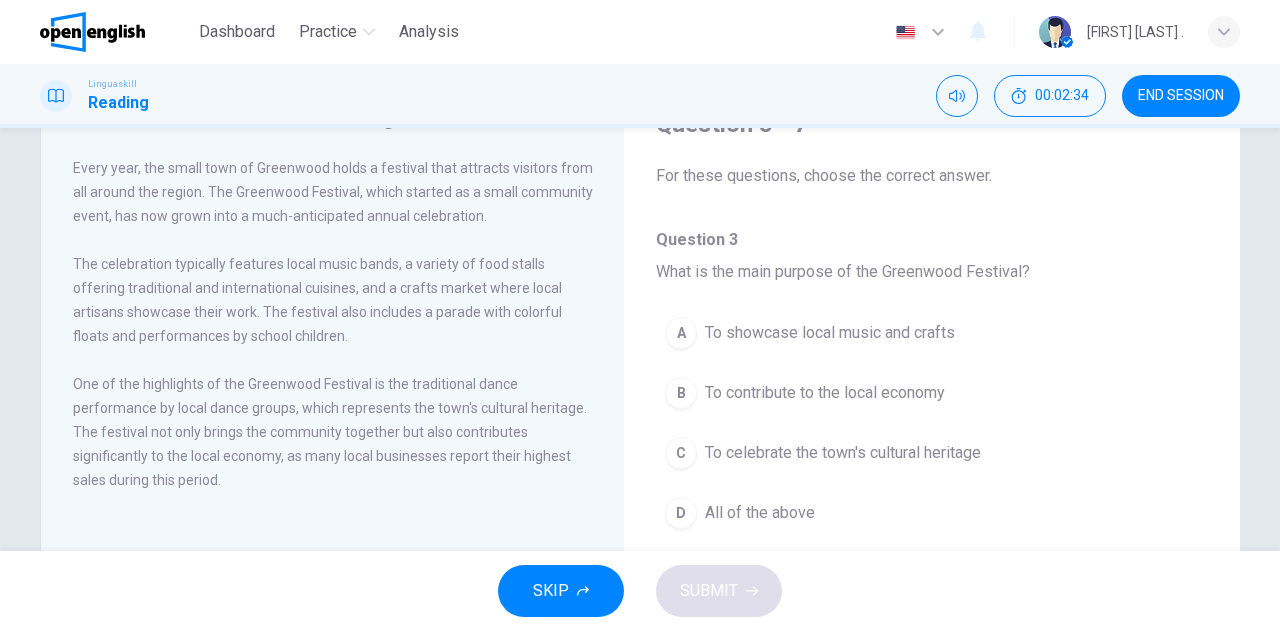 drag, startPoint x: 154, startPoint y: 413, endPoint x: 516, endPoint y: 424, distance: 362.16708 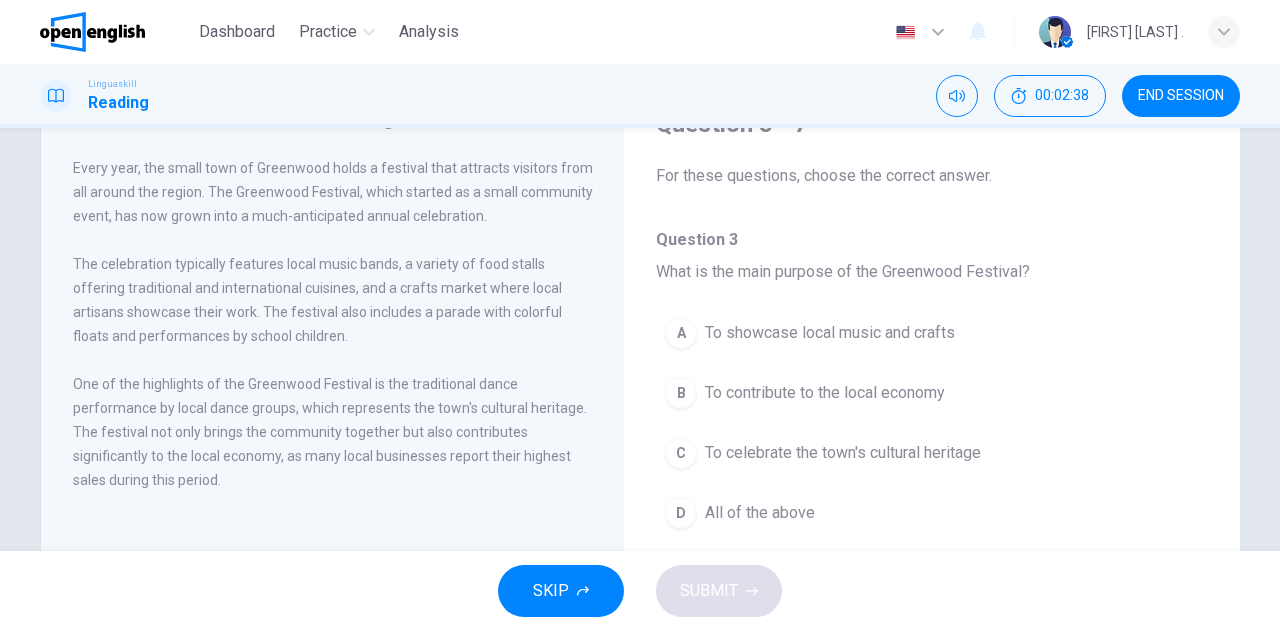 drag, startPoint x: 103, startPoint y: 445, endPoint x: 359, endPoint y: 439, distance: 256.0703 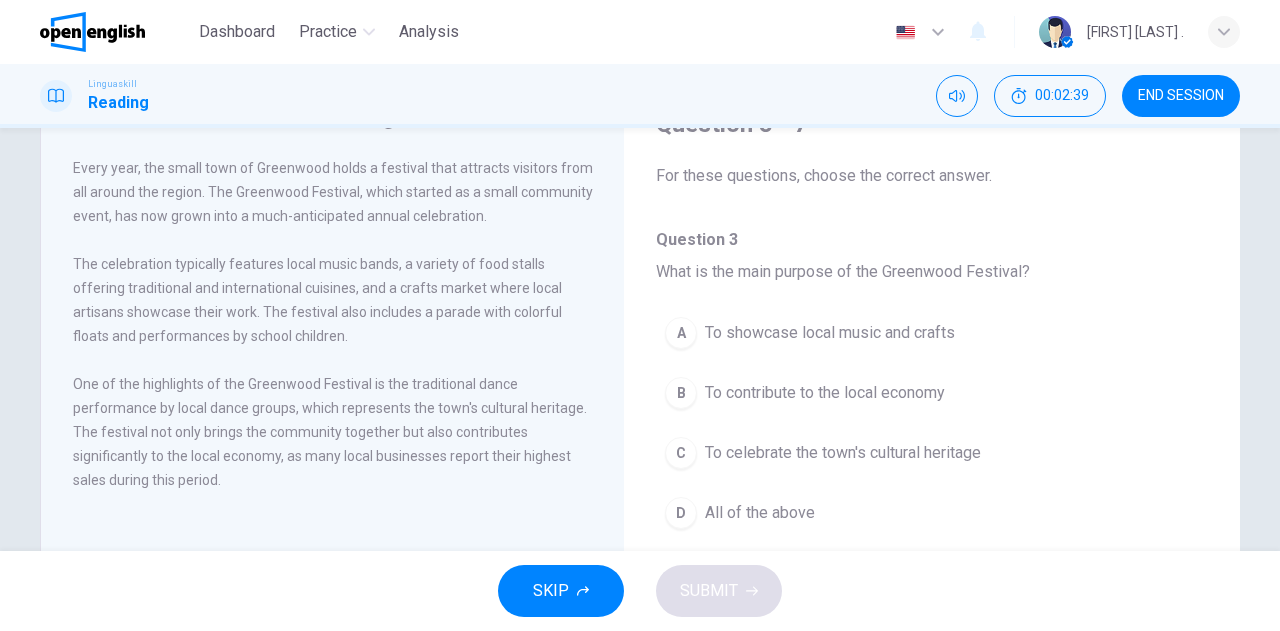 click on "One of the highlights of the Greenwood Festival is the traditional dance performance by local dance groups, which represents the town's cultural heritage. The festival not only brings the community together but also contributes significantly to the local economy, as many local businesses report their highest sales during this period." at bounding box center [330, 432] 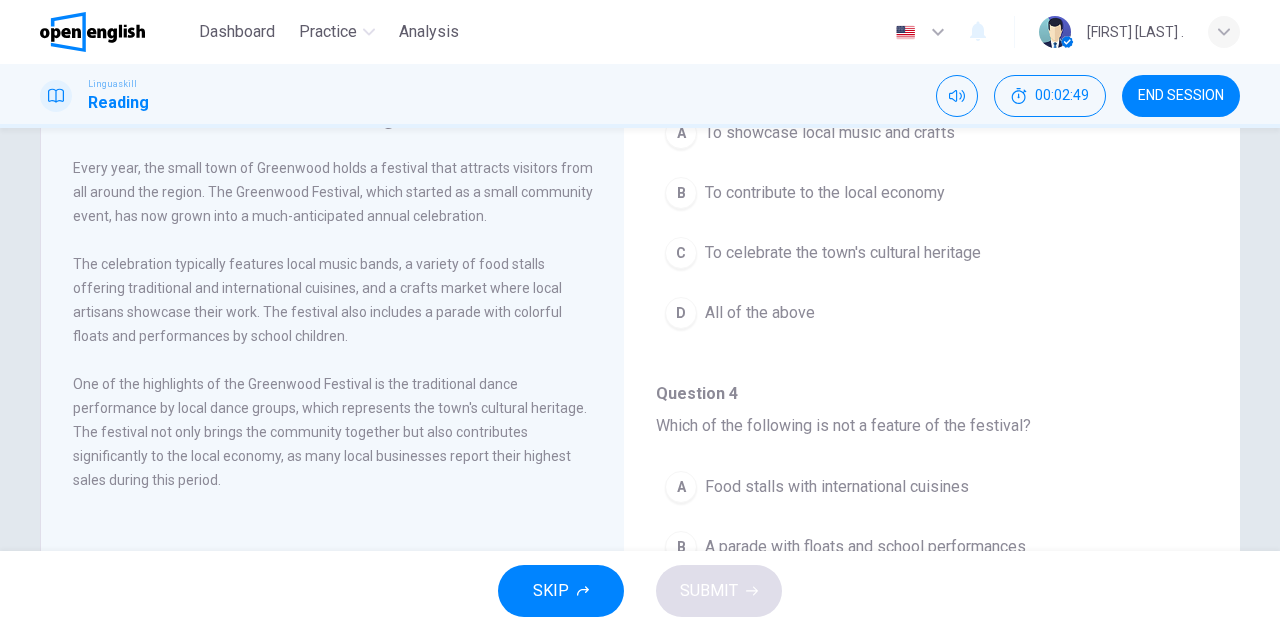 scroll, scrollTop: 100, scrollLeft: 0, axis: vertical 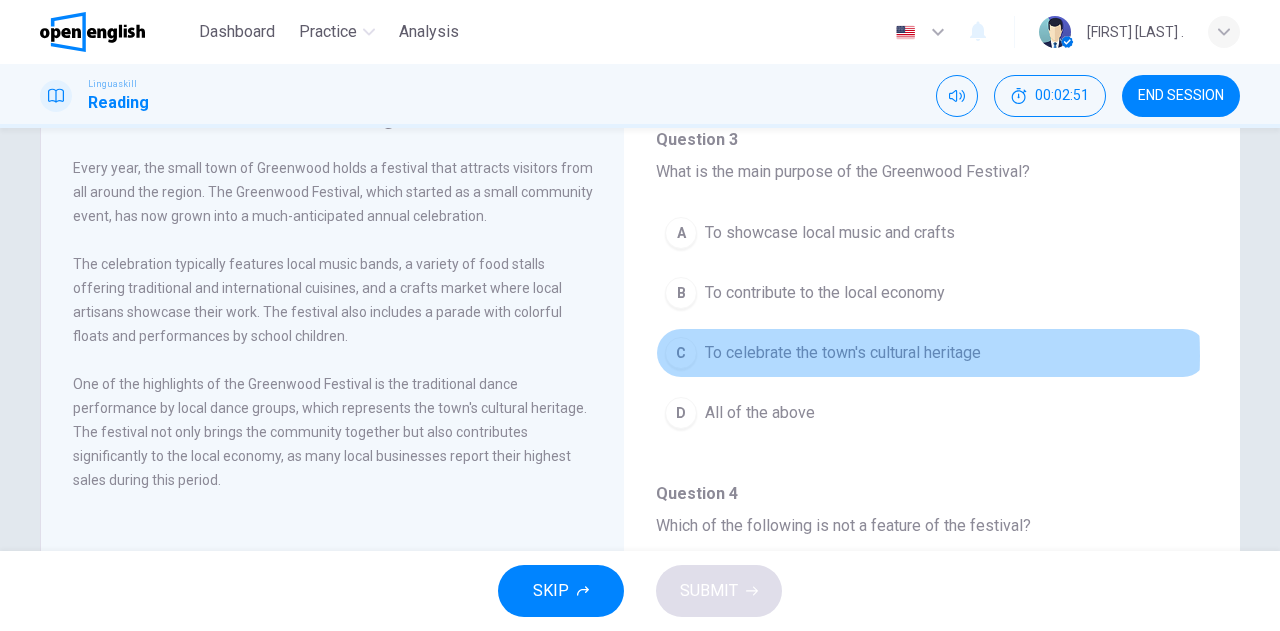 click on "To celebrate the town's cultural heritage" at bounding box center (843, 353) 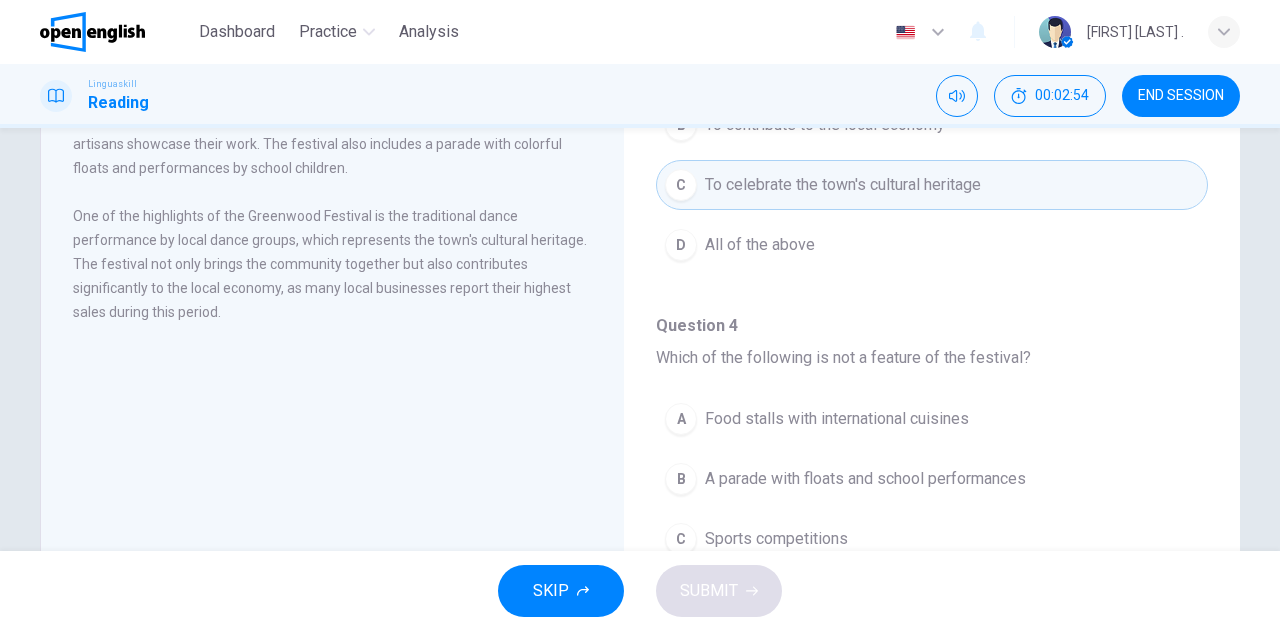 scroll, scrollTop: 300, scrollLeft: 0, axis: vertical 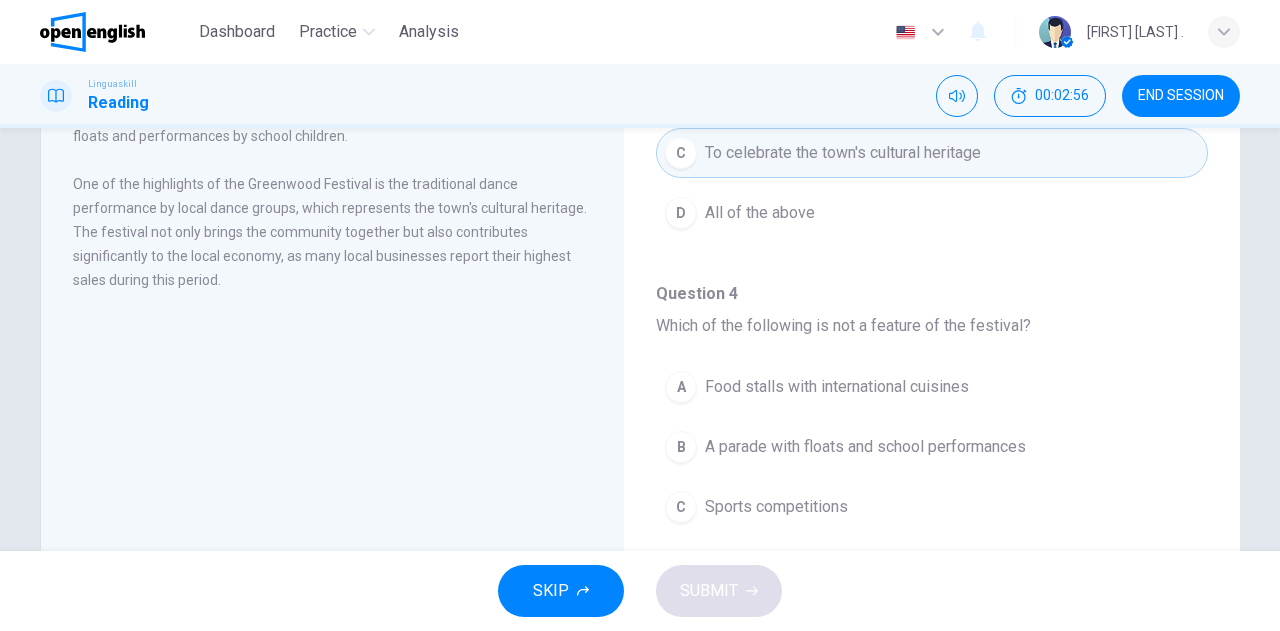 drag, startPoint x: 877, startPoint y: 321, endPoint x: 1036, endPoint y: 318, distance: 159.0283 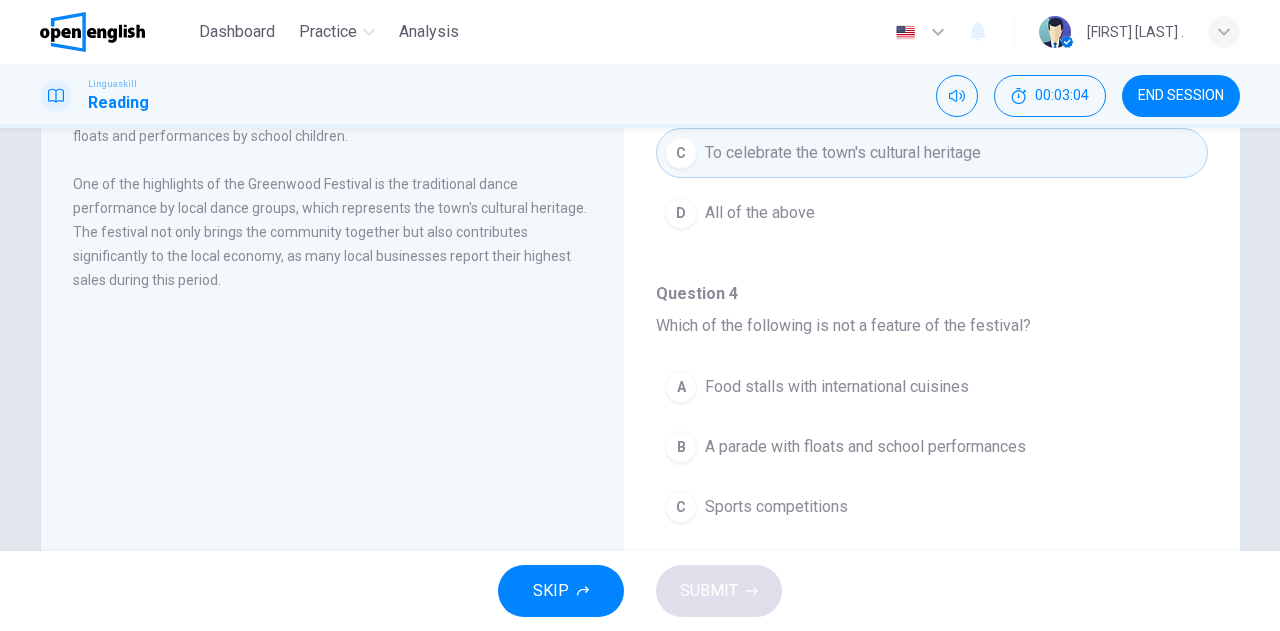 scroll, scrollTop: 200, scrollLeft: 0, axis: vertical 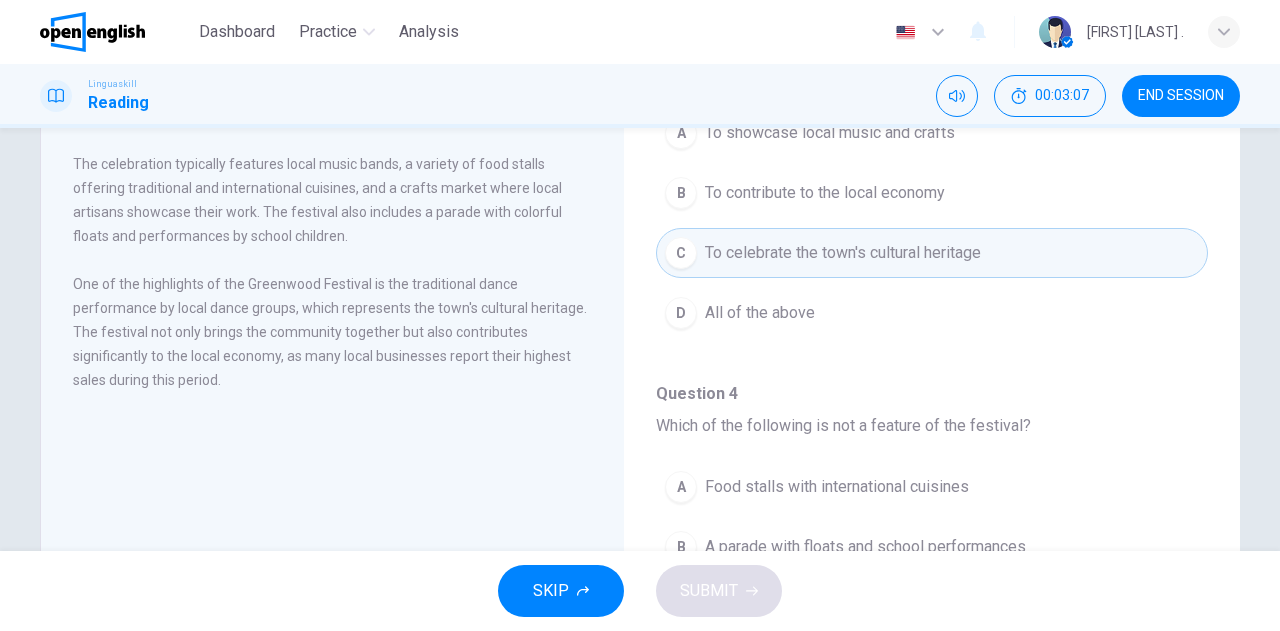 drag, startPoint x: 193, startPoint y: 215, endPoint x: 359, endPoint y: 221, distance: 166.1084 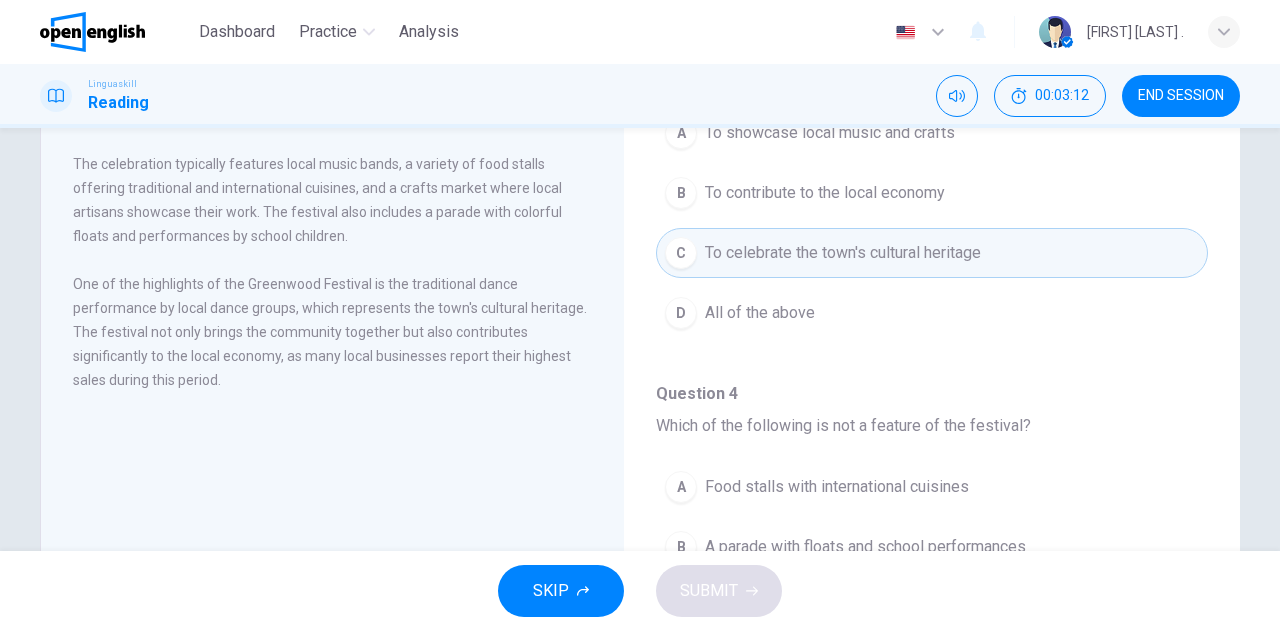 scroll, scrollTop: 300, scrollLeft: 0, axis: vertical 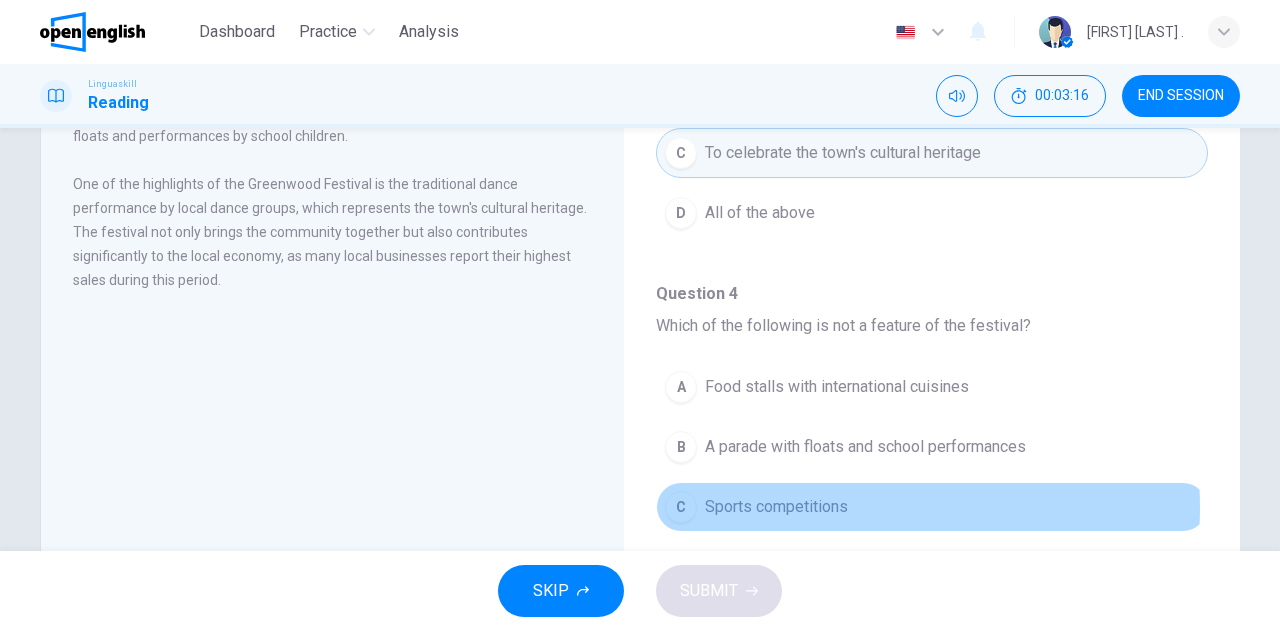click on "Sports competitions" at bounding box center [776, 507] 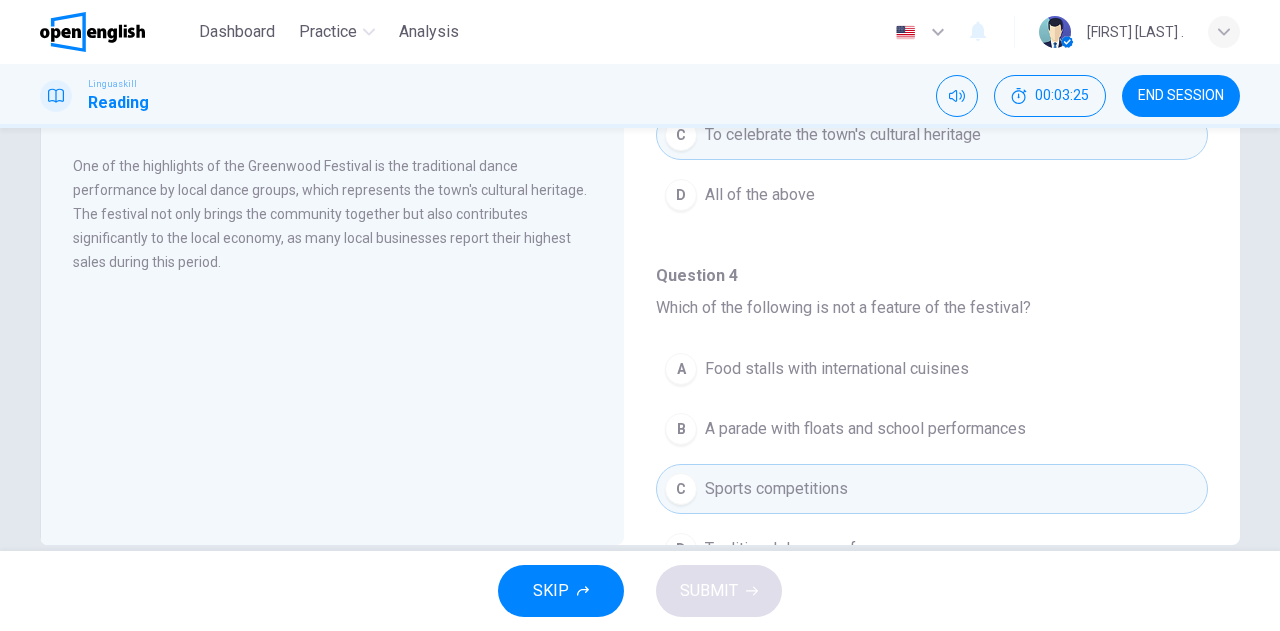 scroll, scrollTop: 352, scrollLeft: 0, axis: vertical 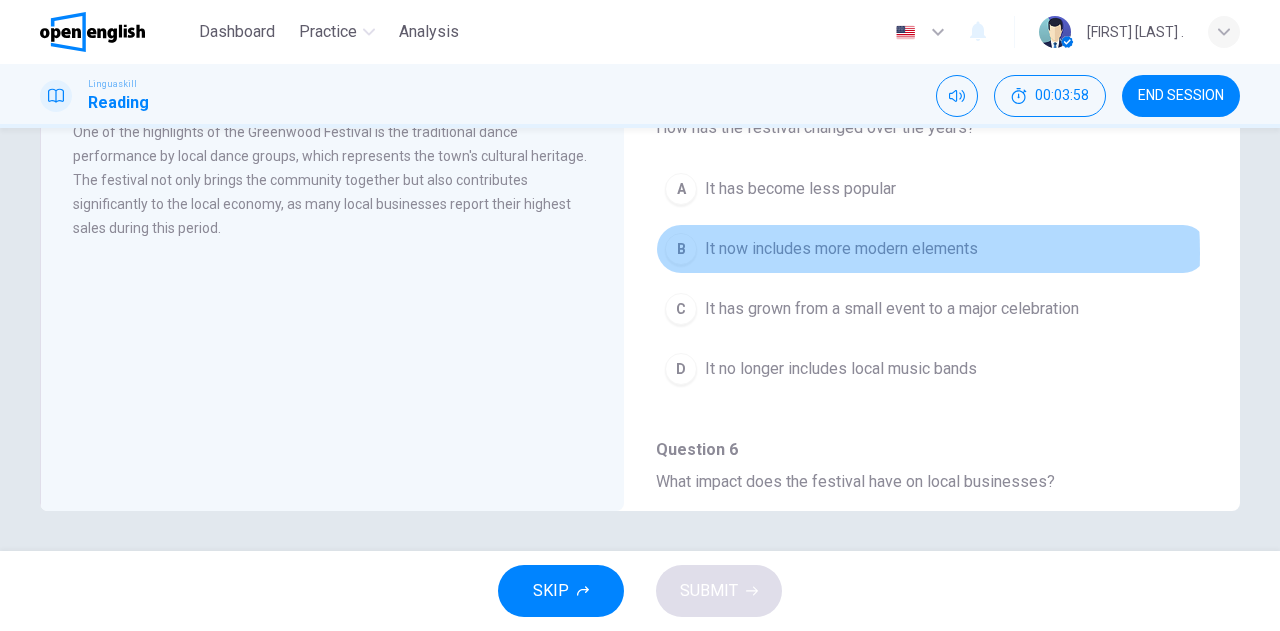 click on "It now includes more modern elements" at bounding box center [841, 249] 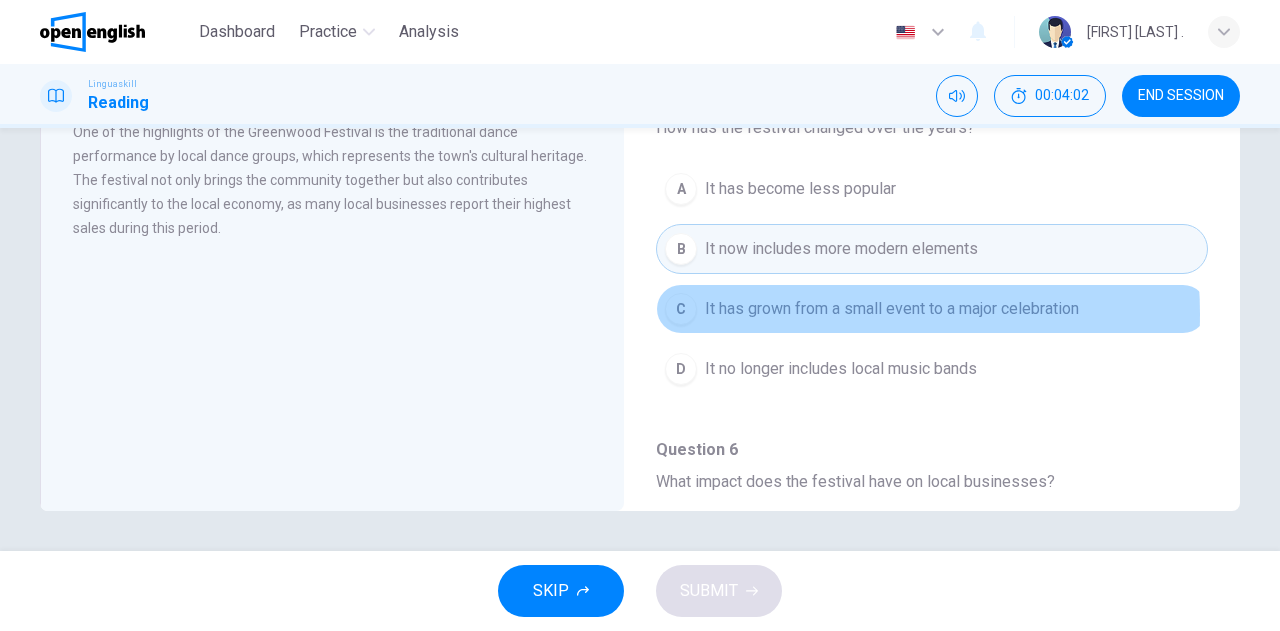 click on "It has grown from a small event to a major celebration" at bounding box center (892, 309) 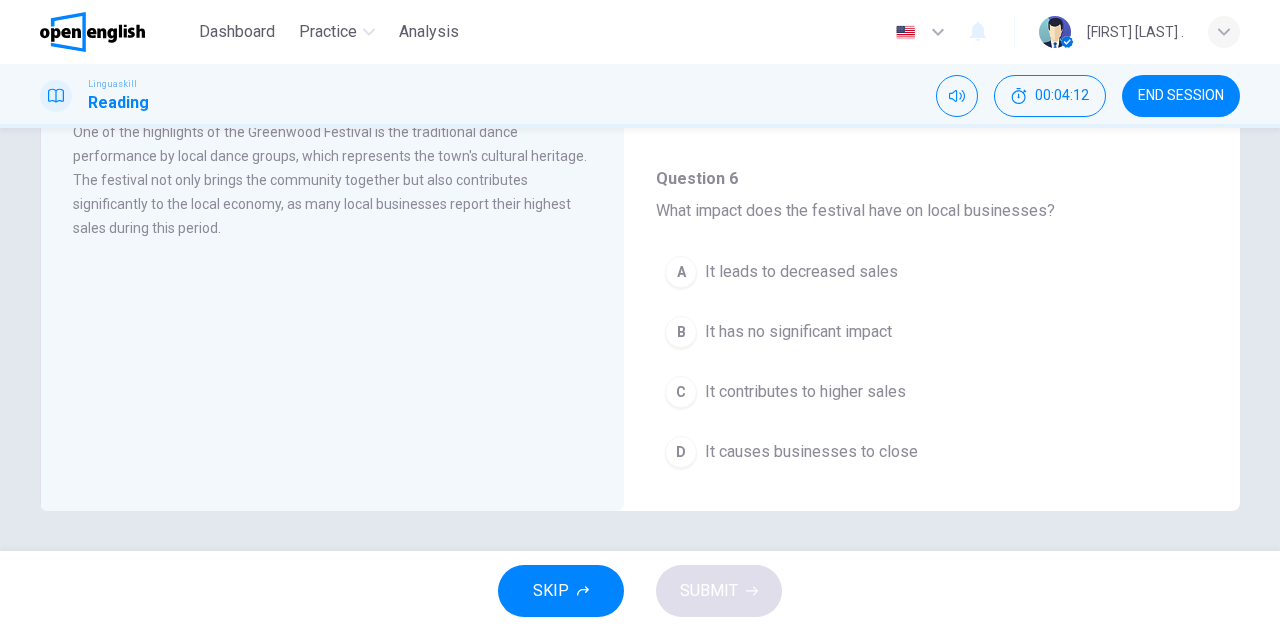 scroll, scrollTop: 900, scrollLeft: 0, axis: vertical 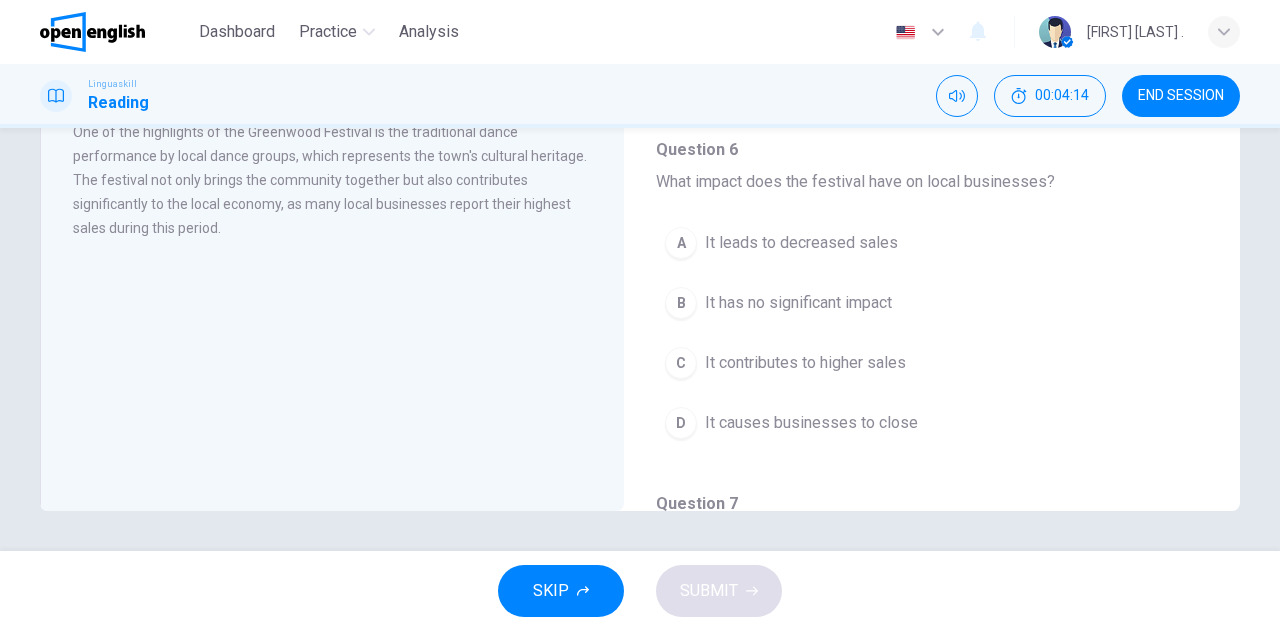 click on "It contributes to higher sales" at bounding box center (805, 363) 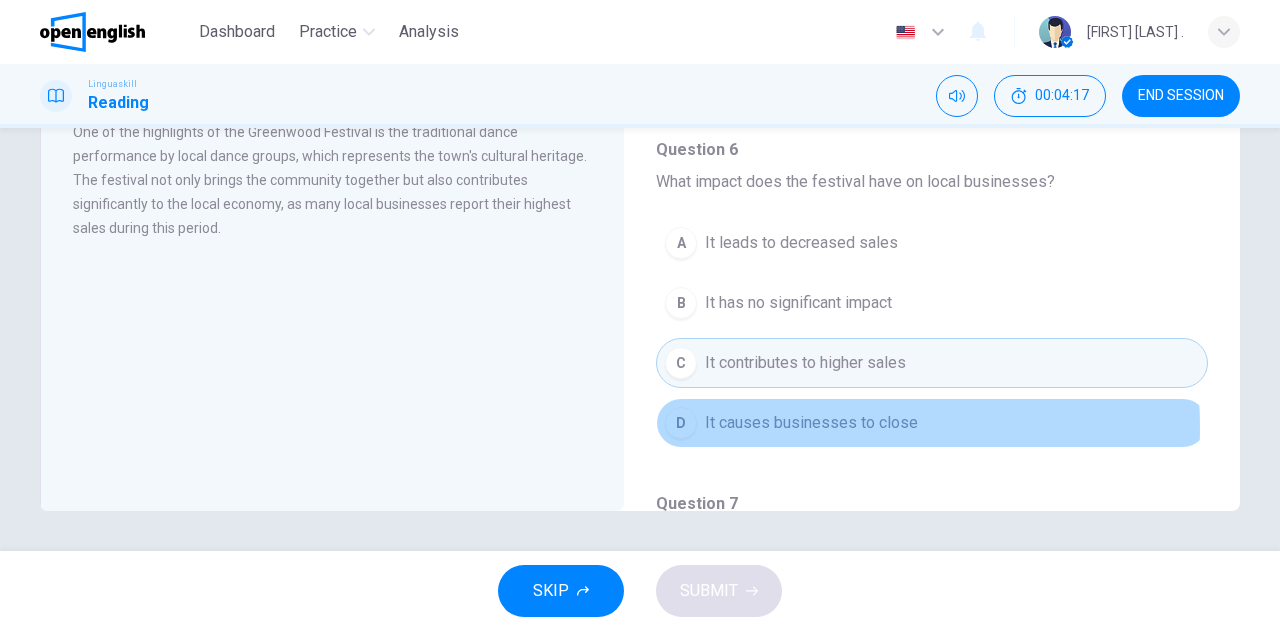 click on "It causes businesses to close" at bounding box center (811, 423) 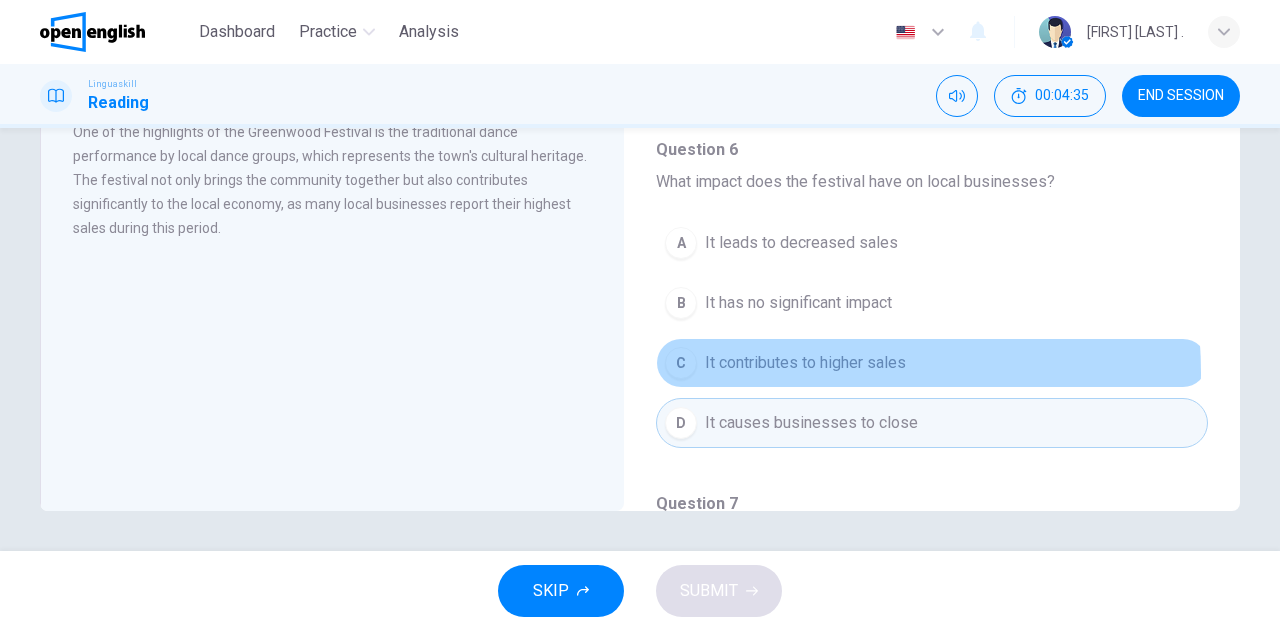 click on "It contributes to higher sales" at bounding box center (805, 363) 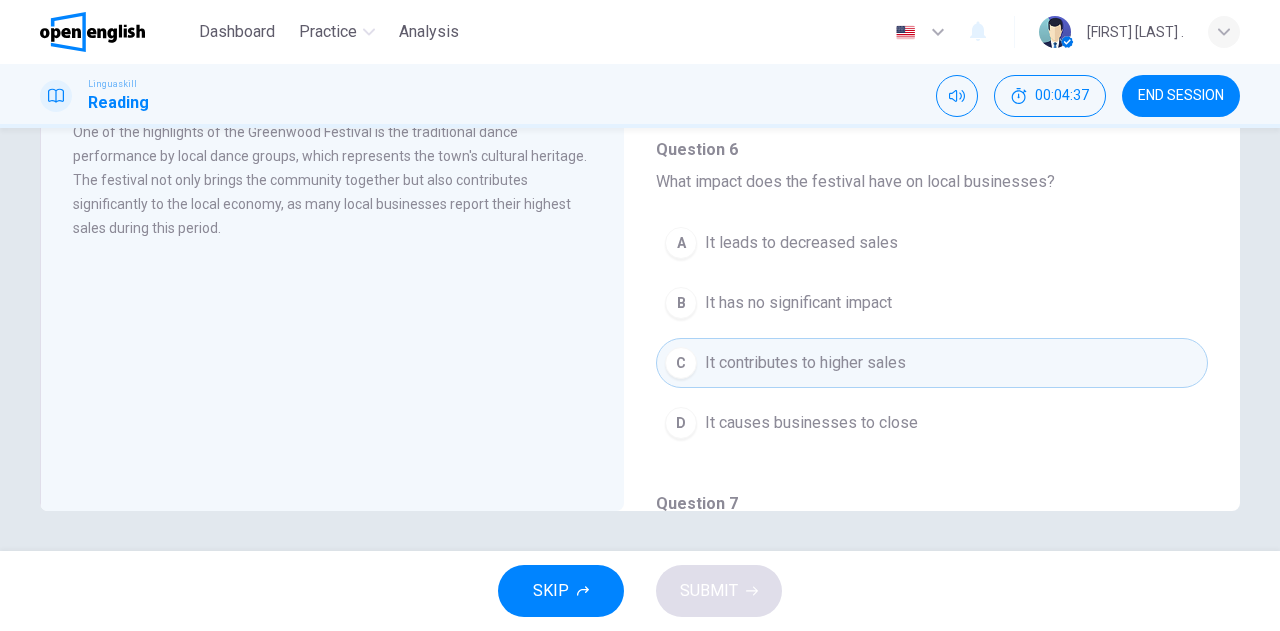 scroll, scrollTop: 1100, scrollLeft: 0, axis: vertical 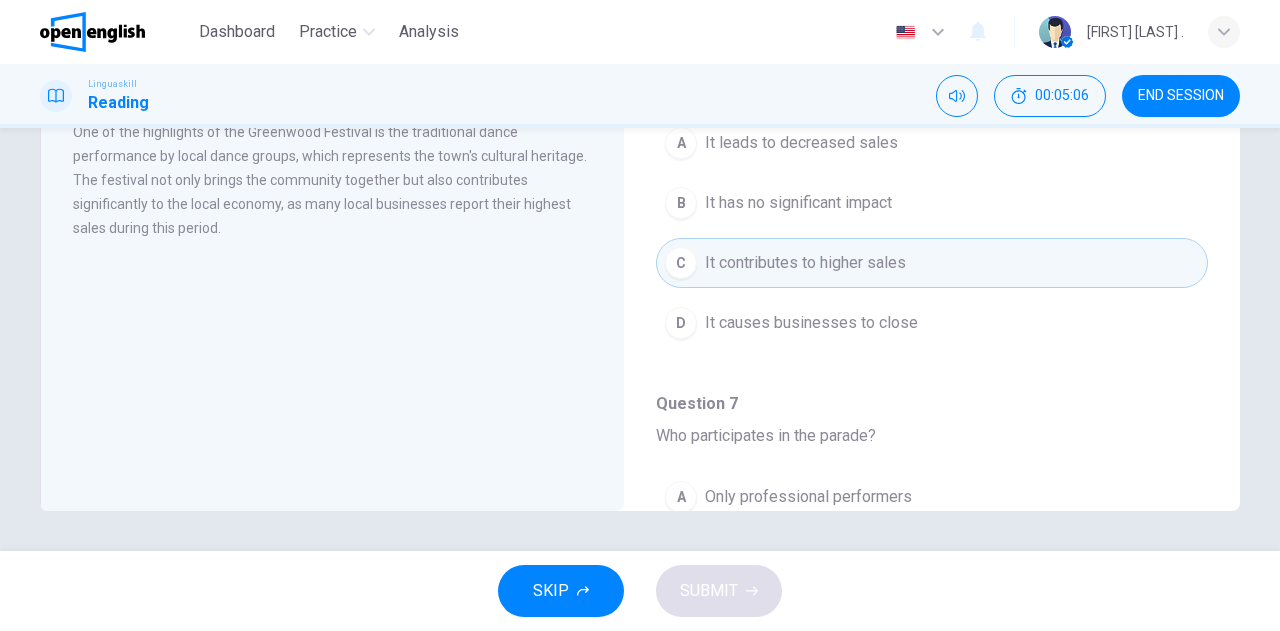 click on "The Little Town's Big Festival Every year, the small town of Greenwood holds a festival that attracts visitors from all around the region. The Greenwood Festival, which started as a small community event, has now grown into a much-anticipated annual celebration.  The celebration typically features local music bands, a variety of food stalls offering traditional and international cuisines, and a crafts market where local artisans showcase their work. The festival also includes a parade with colorful floats and performances by school children. One of the highlights of the Greenwood Festival is the traditional dance performance by local dance groups, which represents the town's cultural heritage. The festival not only brings the community together but also contributes significantly to the local economy, as many local businesses report their highest sales during this period." at bounding box center (332, 163) 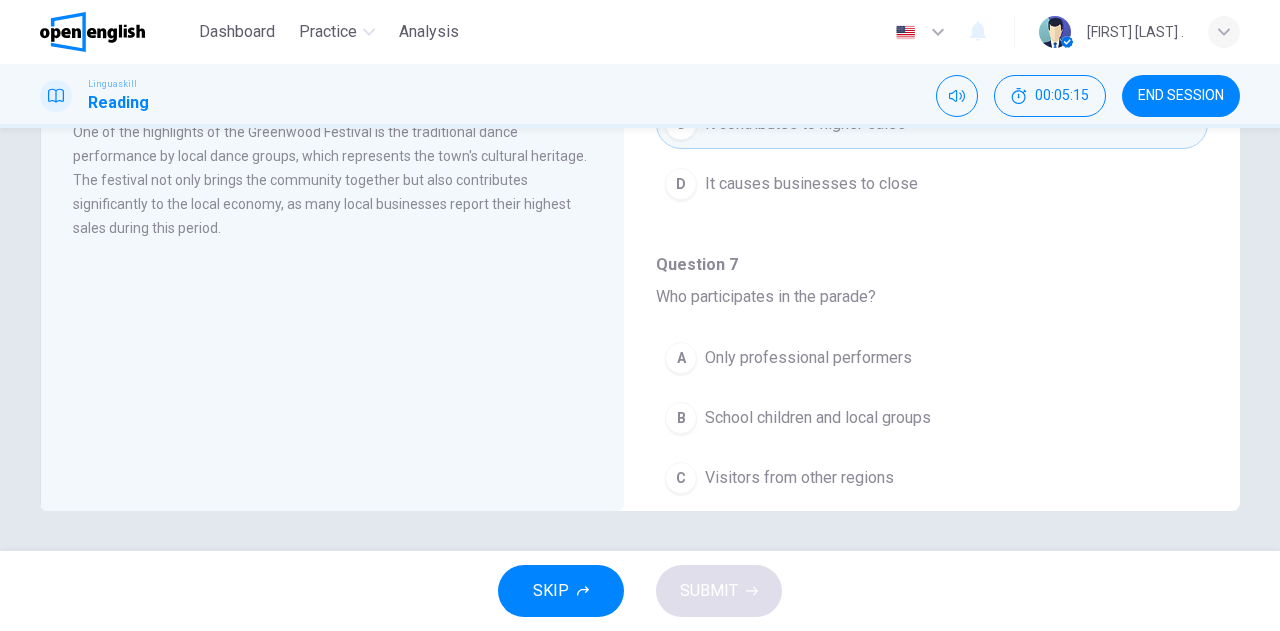 scroll, scrollTop: 1200, scrollLeft: 0, axis: vertical 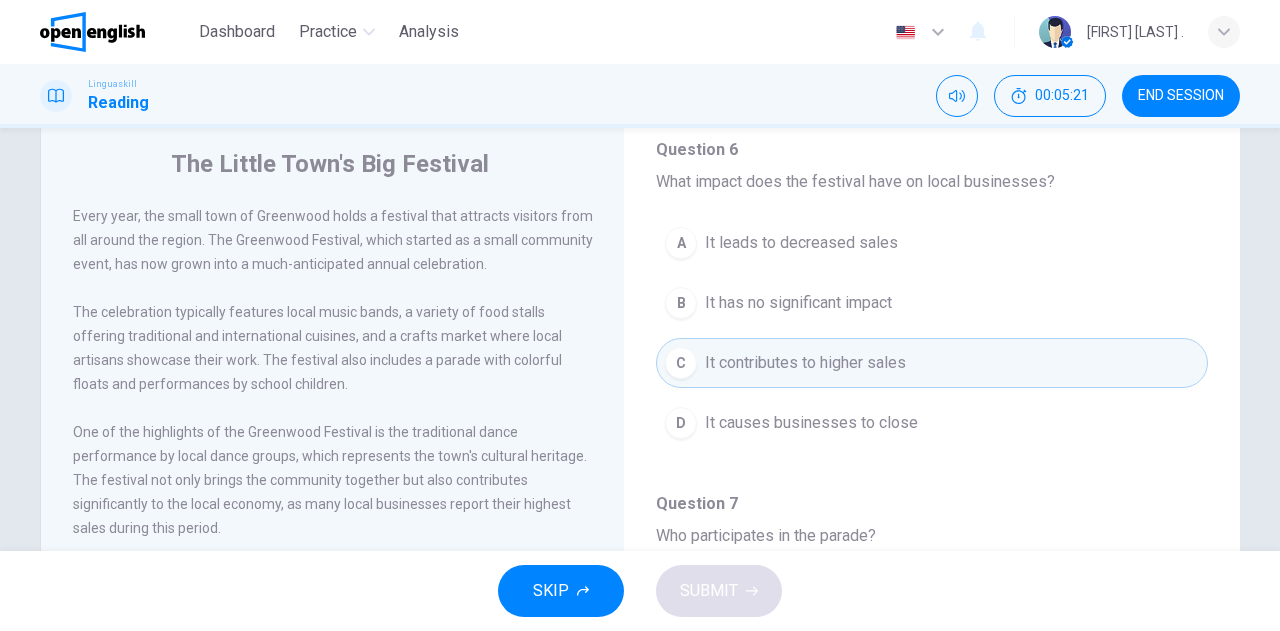drag, startPoint x: 152, startPoint y: 464, endPoint x: 485, endPoint y: 466, distance: 333.006 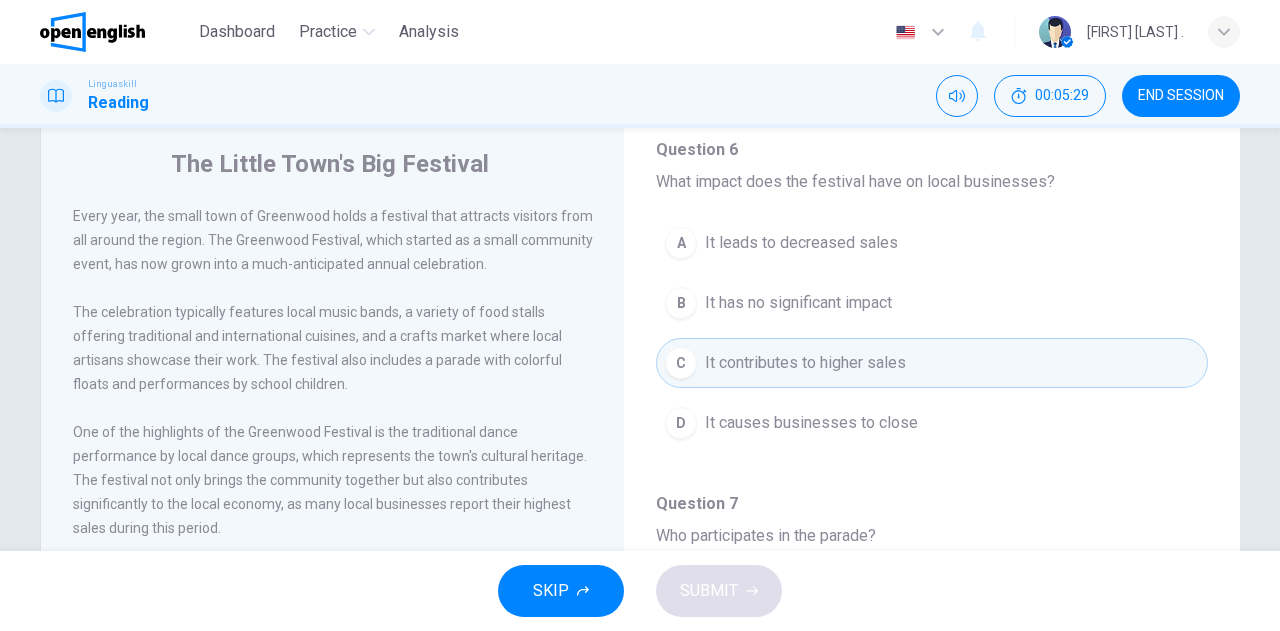 drag, startPoint x: 289, startPoint y: 210, endPoint x: 471, endPoint y: 224, distance: 182.53767 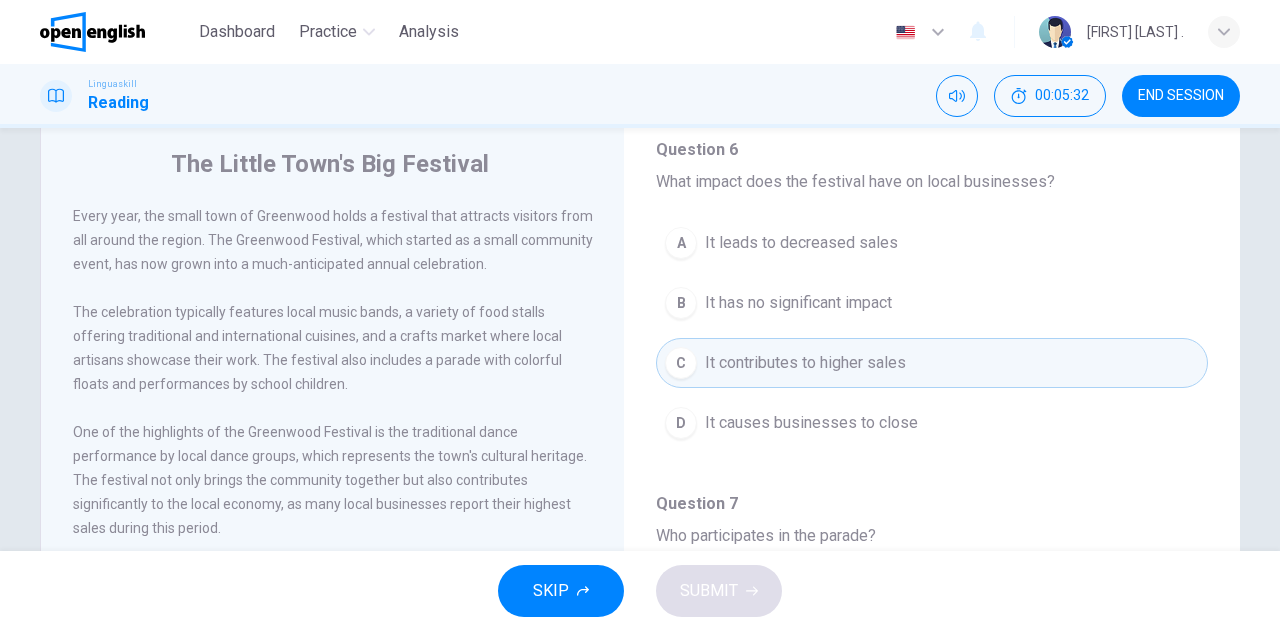 drag, startPoint x: 192, startPoint y: 244, endPoint x: 132, endPoint y: 264, distance: 63.245552 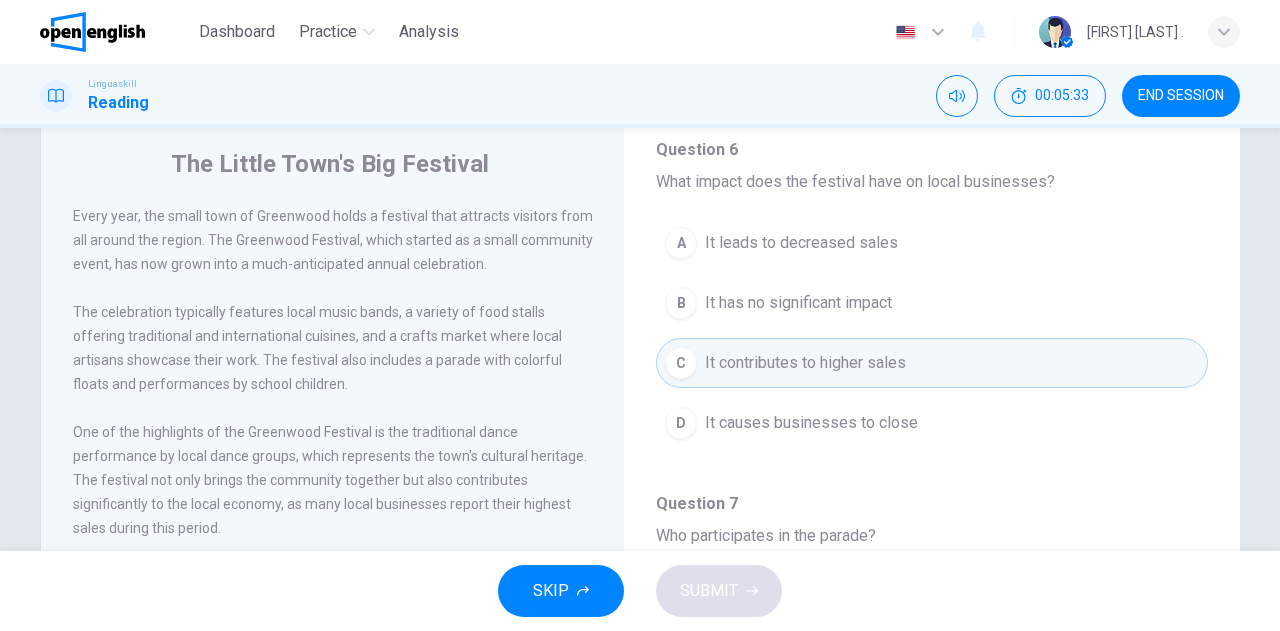 drag, startPoint x: 149, startPoint y: 265, endPoint x: 254, endPoint y: 263, distance: 105.01904 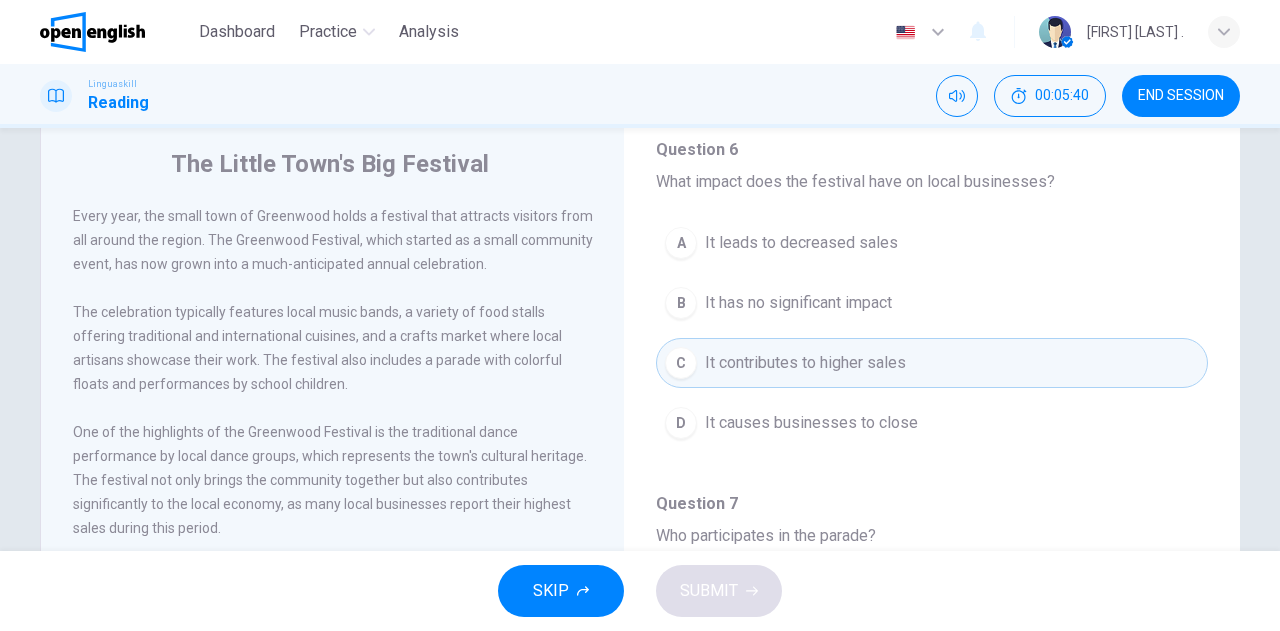 drag, startPoint x: 141, startPoint y: 309, endPoint x: 113, endPoint y: 373, distance: 69.856995 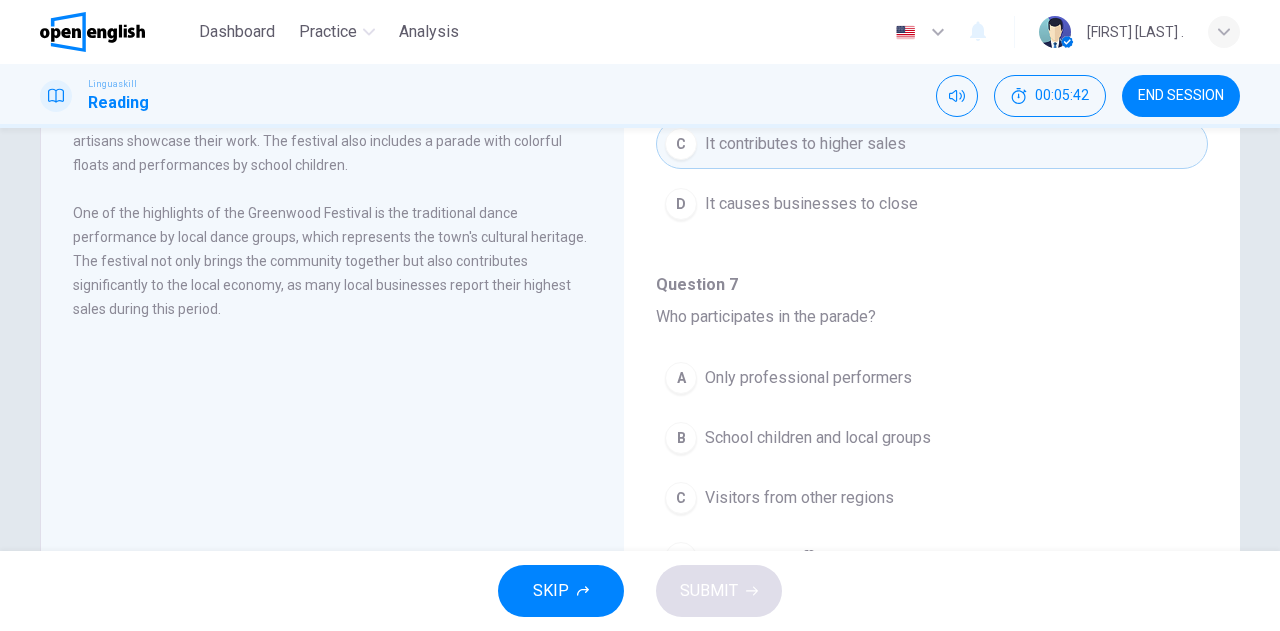 scroll, scrollTop: 352, scrollLeft: 0, axis: vertical 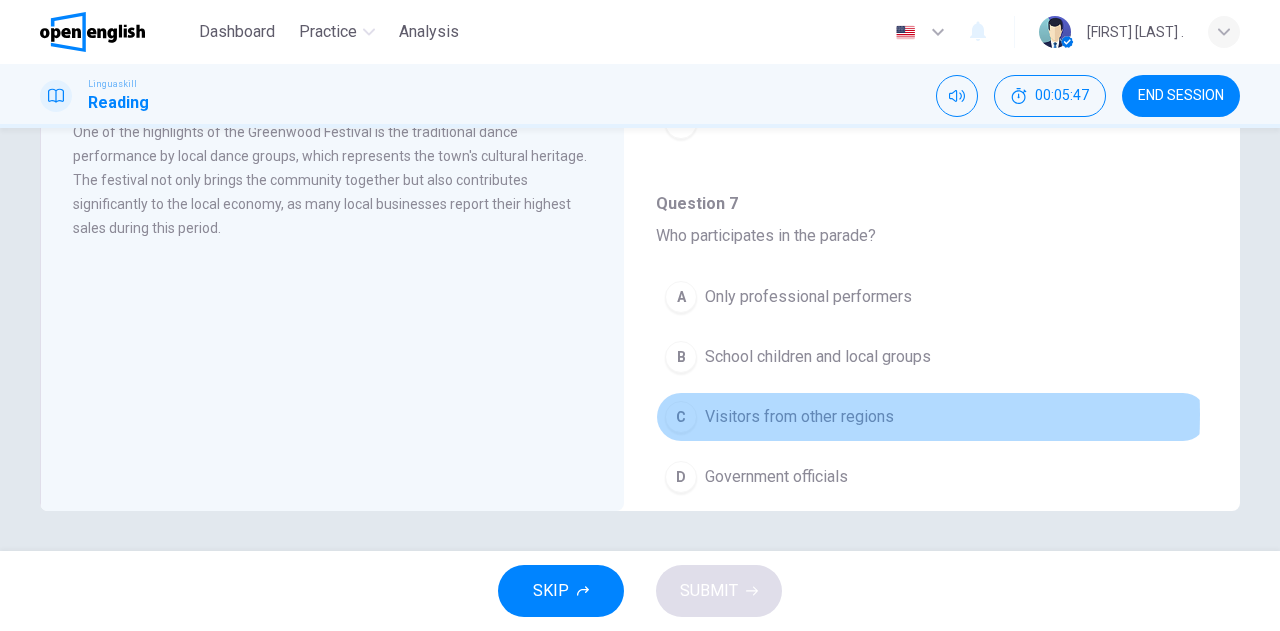 click on "Visitors from other regions" at bounding box center [799, 417] 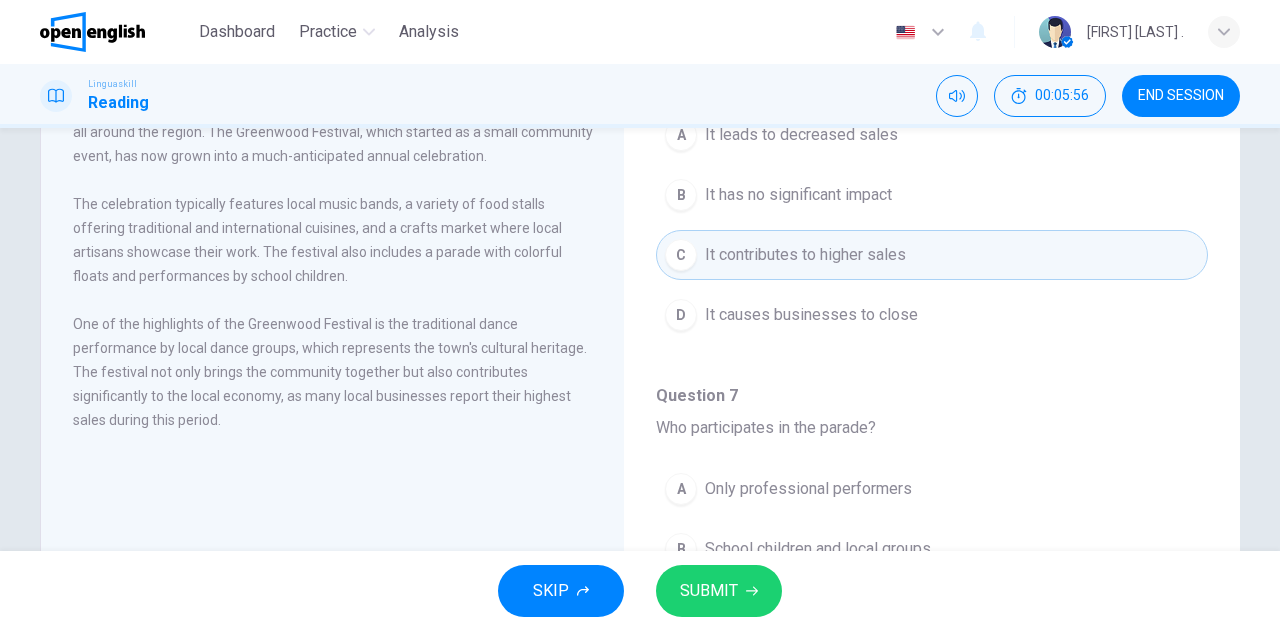 scroll, scrollTop: 352, scrollLeft: 0, axis: vertical 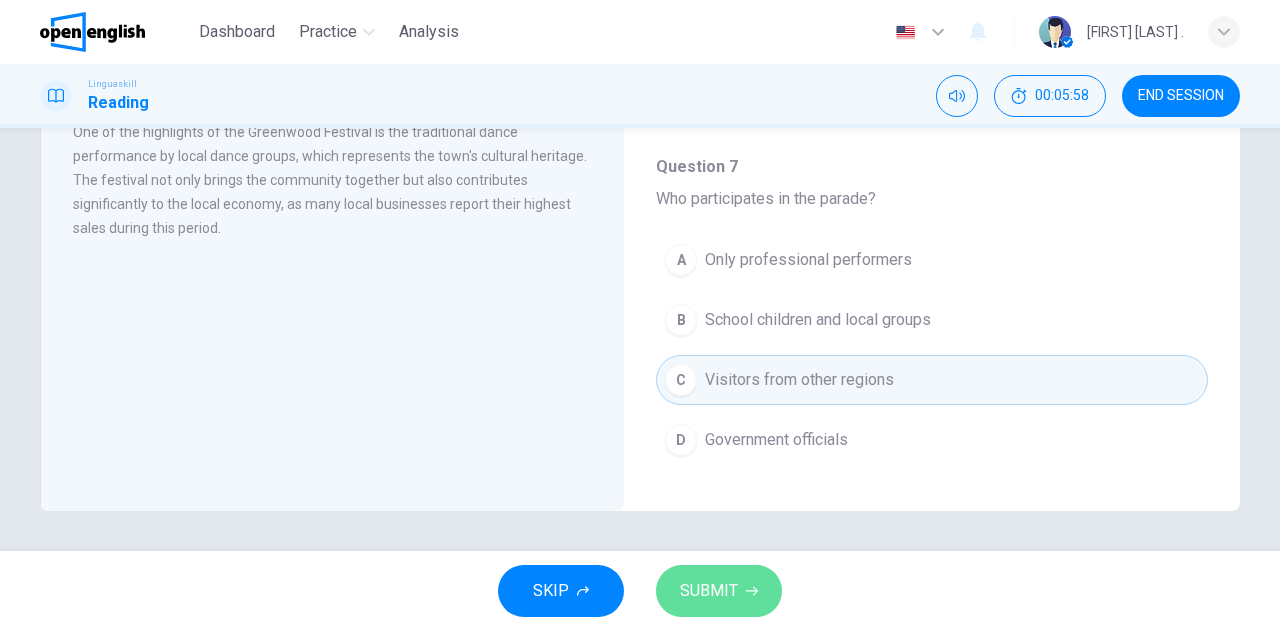click 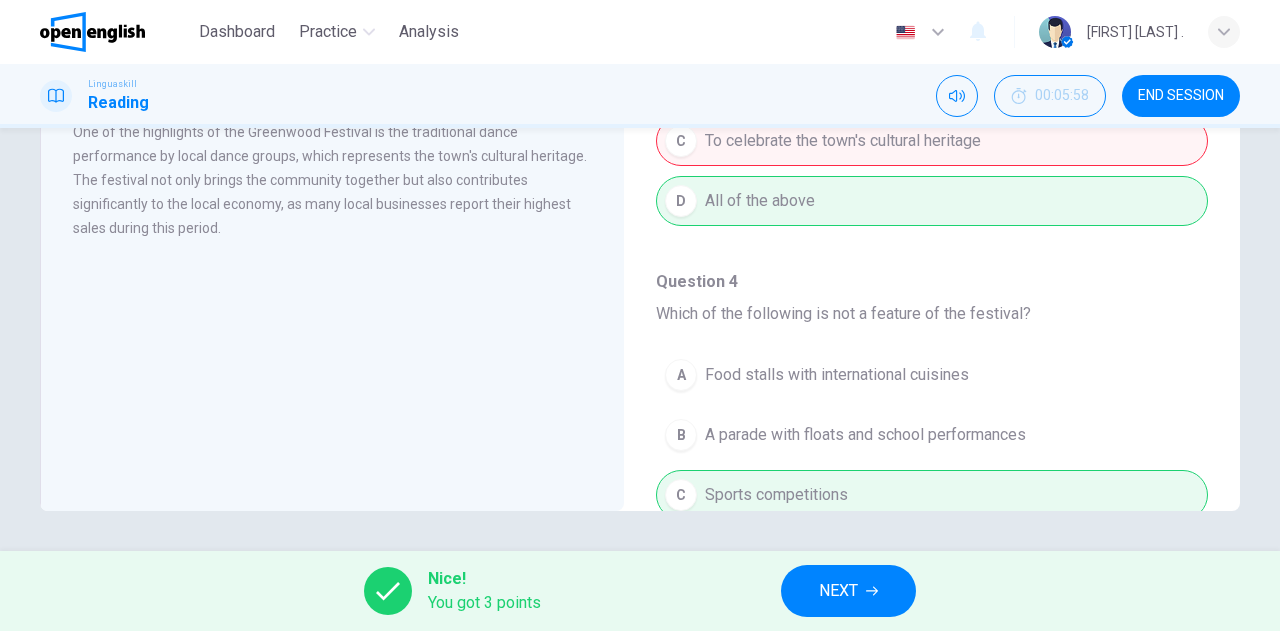 scroll, scrollTop: 0, scrollLeft: 0, axis: both 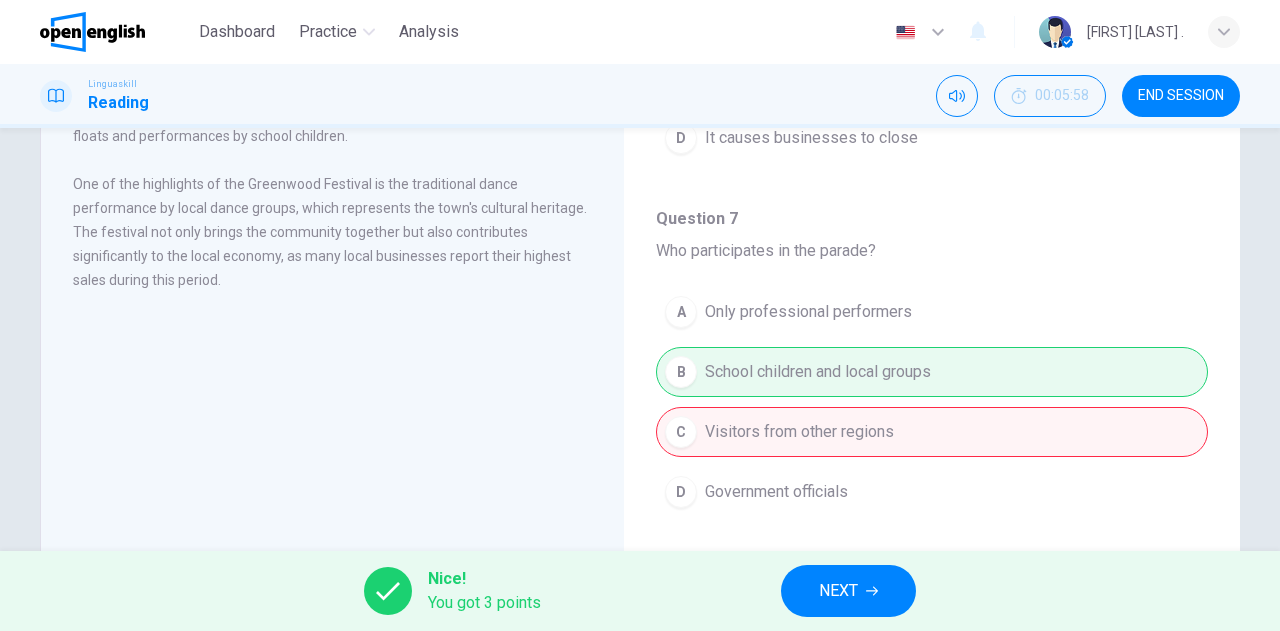 click on "NEXT" at bounding box center (838, 591) 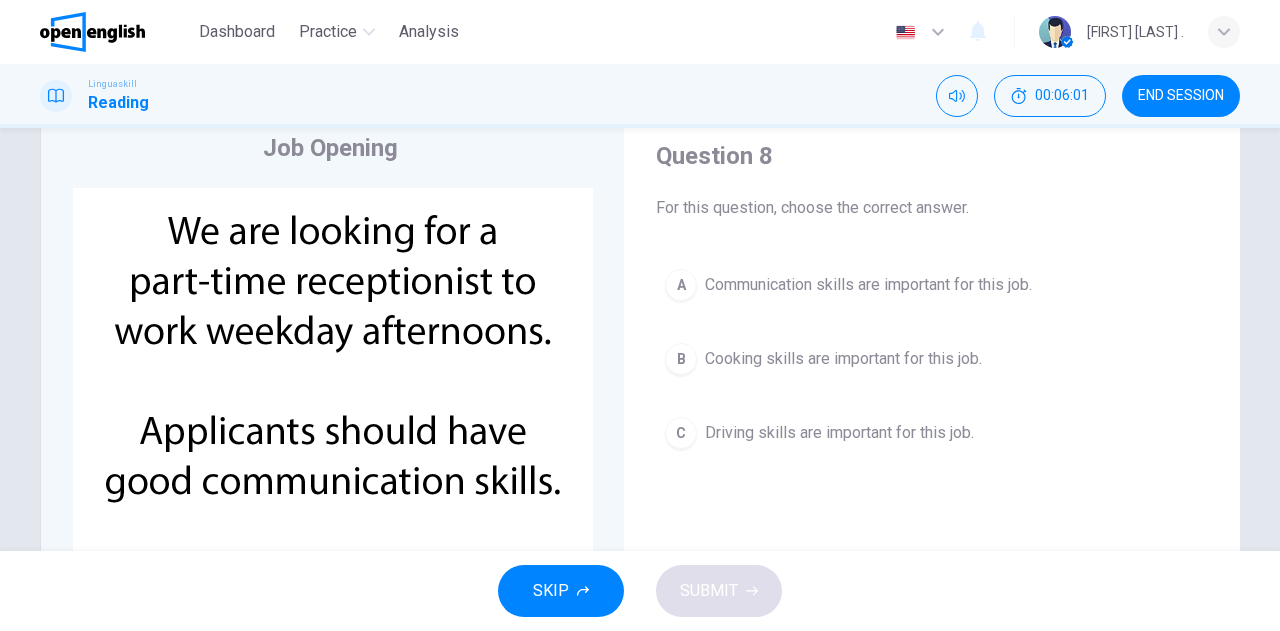 scroll, scrollTop: 100, scrollLeft: 0, axis: vertical 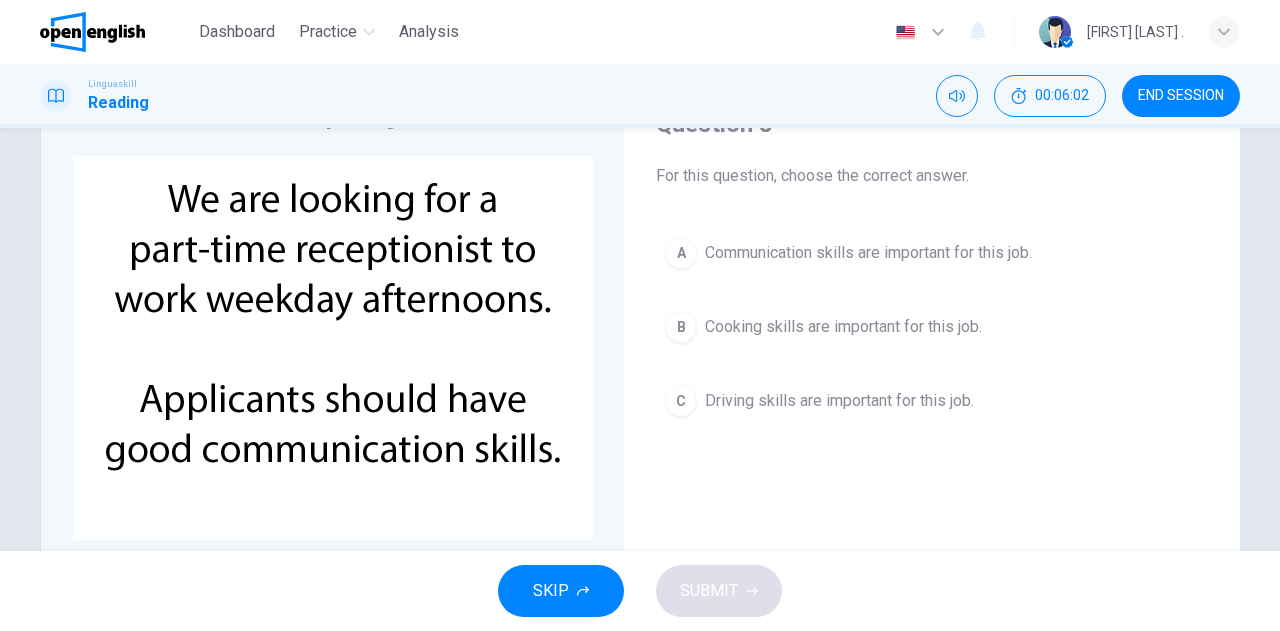 click at bounding box center [333, 348] 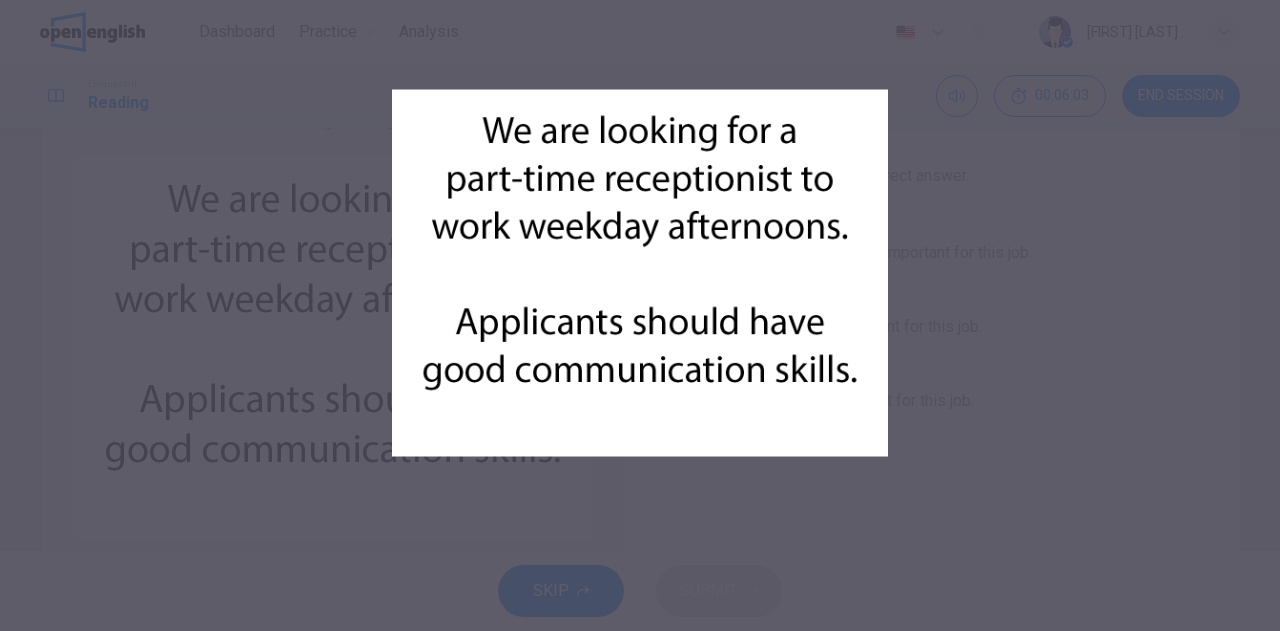 click at bounding box center [640, 273] 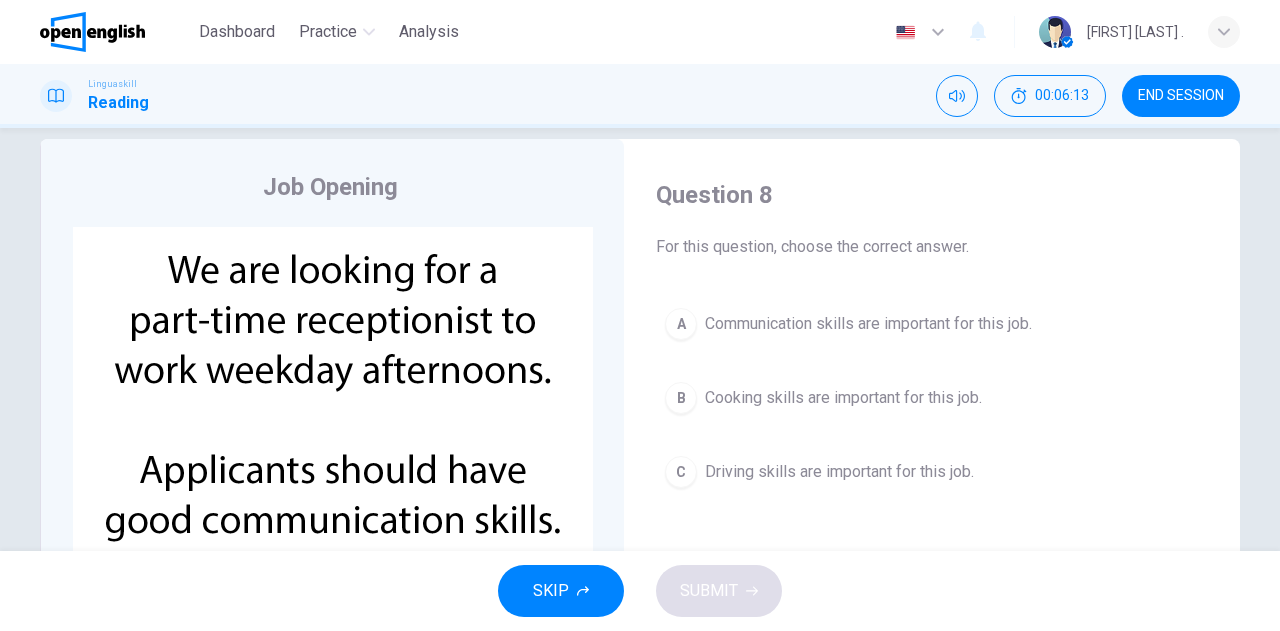 scroll, scrollTop: 0, scrollLeft: 0, axis: both 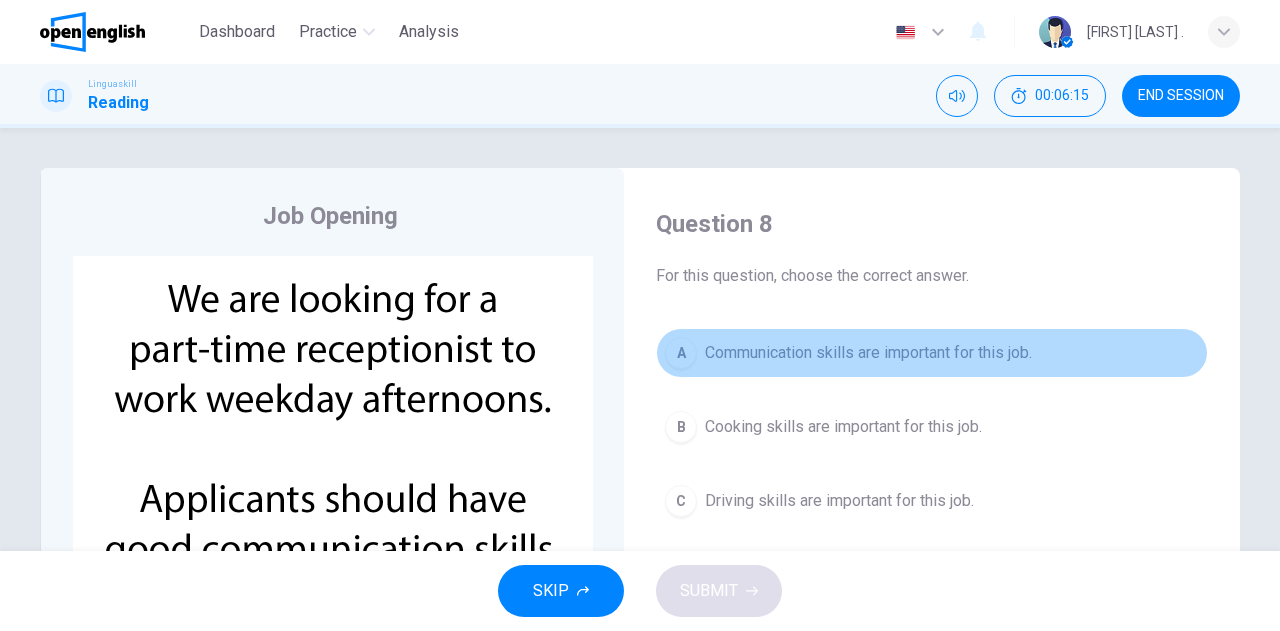 click on "Communication skills are important for this job." at bounding box center (868, 353) 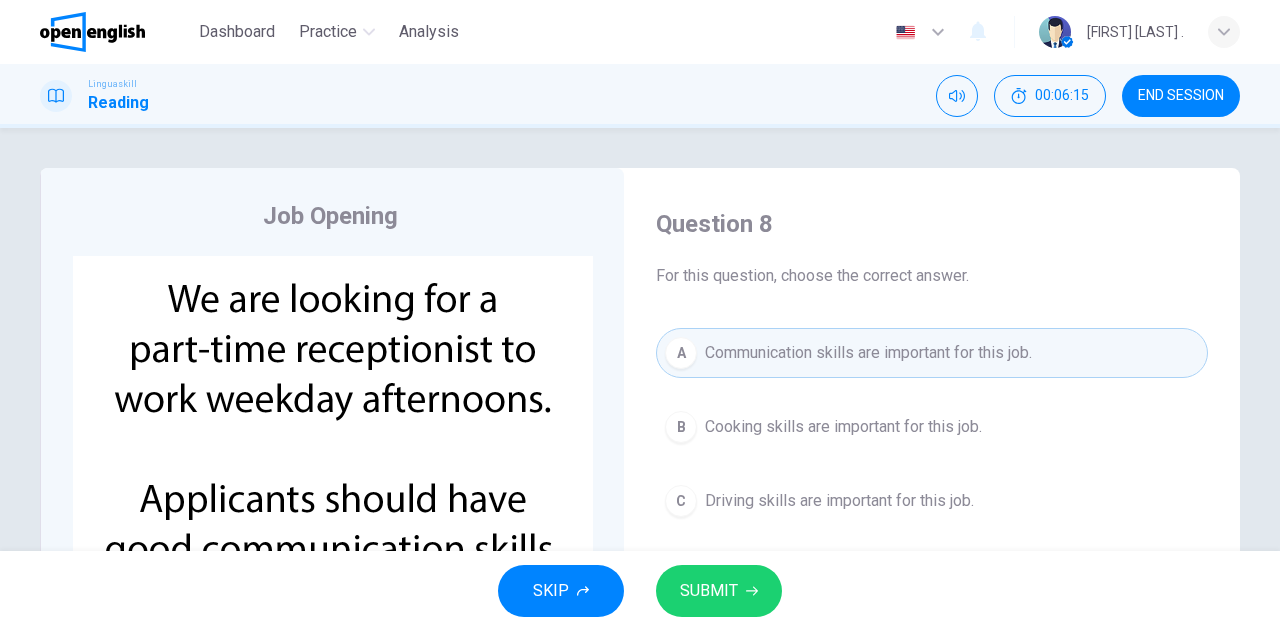click on "Cooking skills are important for this job." at bounding box center [843, 427] 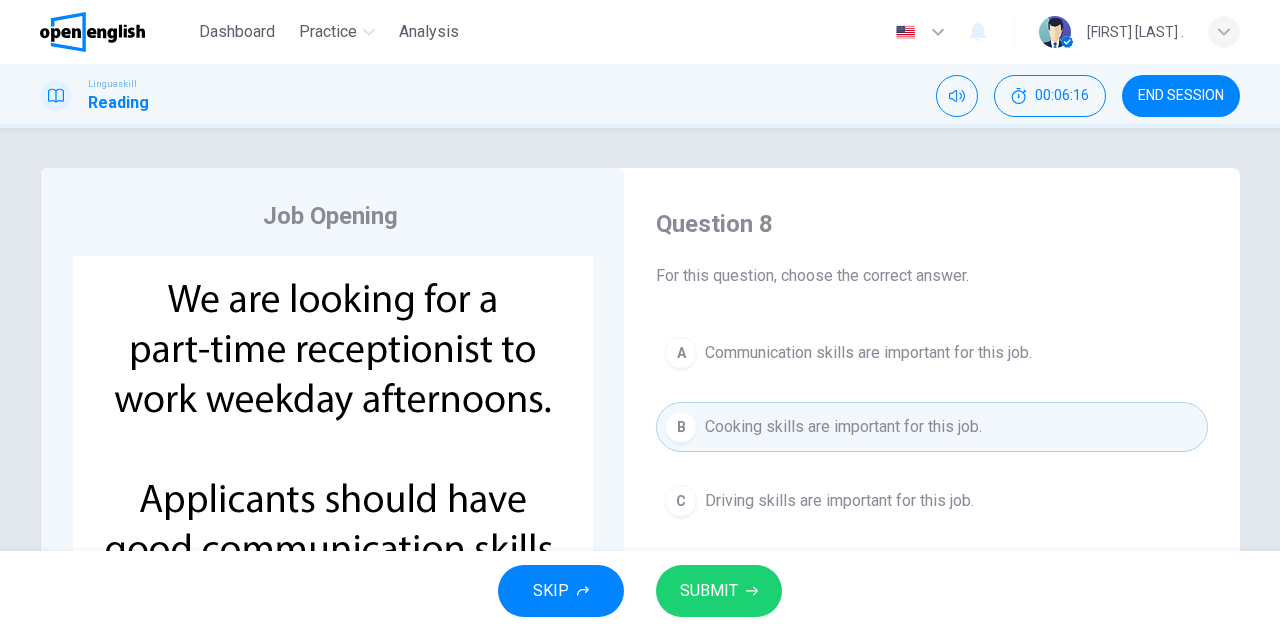click on "A Communication skills are important for this job." at bounding box center [932, 353] 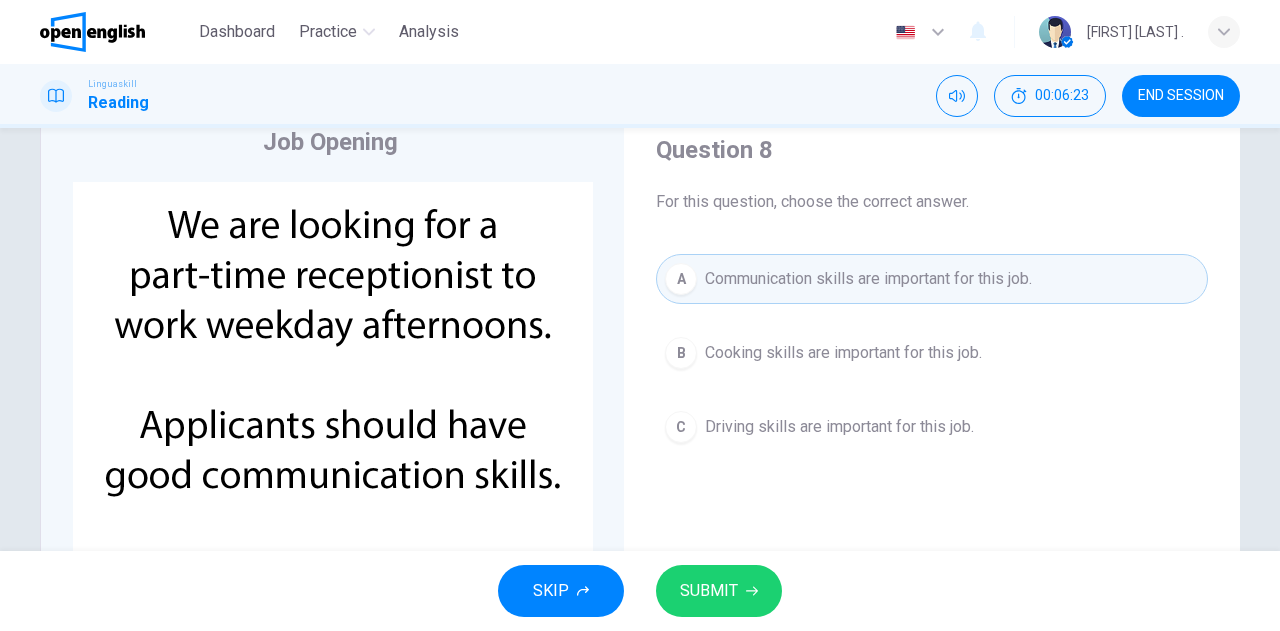 scroll, scrollTop: 100, scrollLeft: 0, axis: vertical 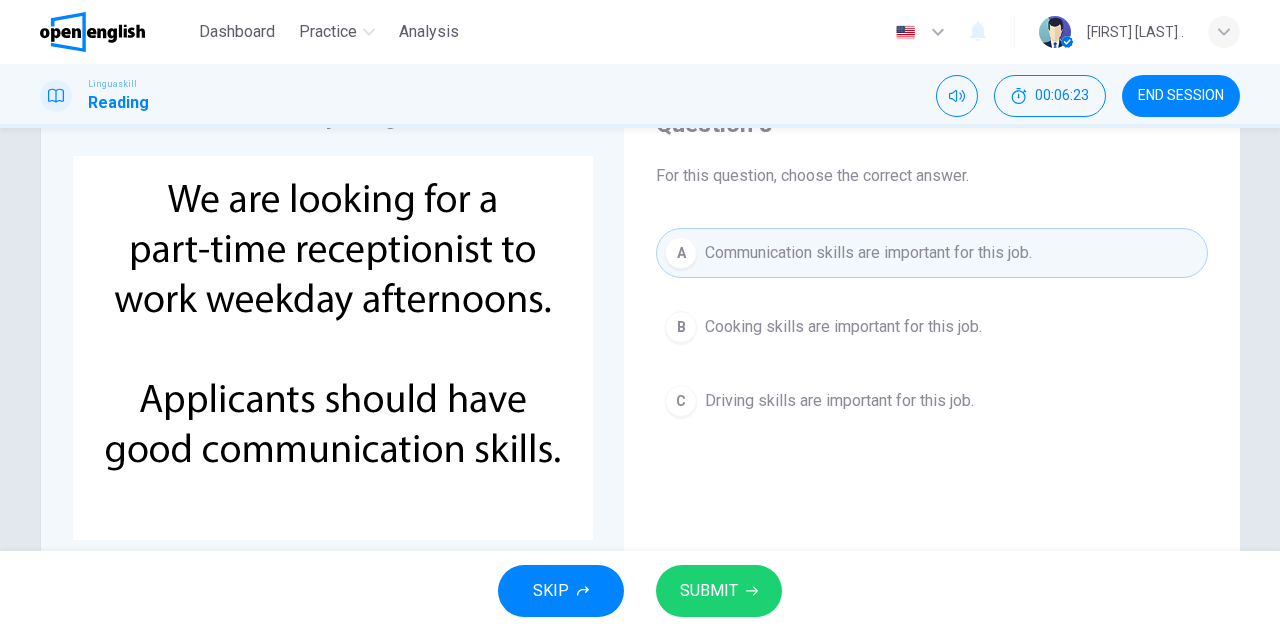click on "SUBMIT" at bounding box center (709, 591) 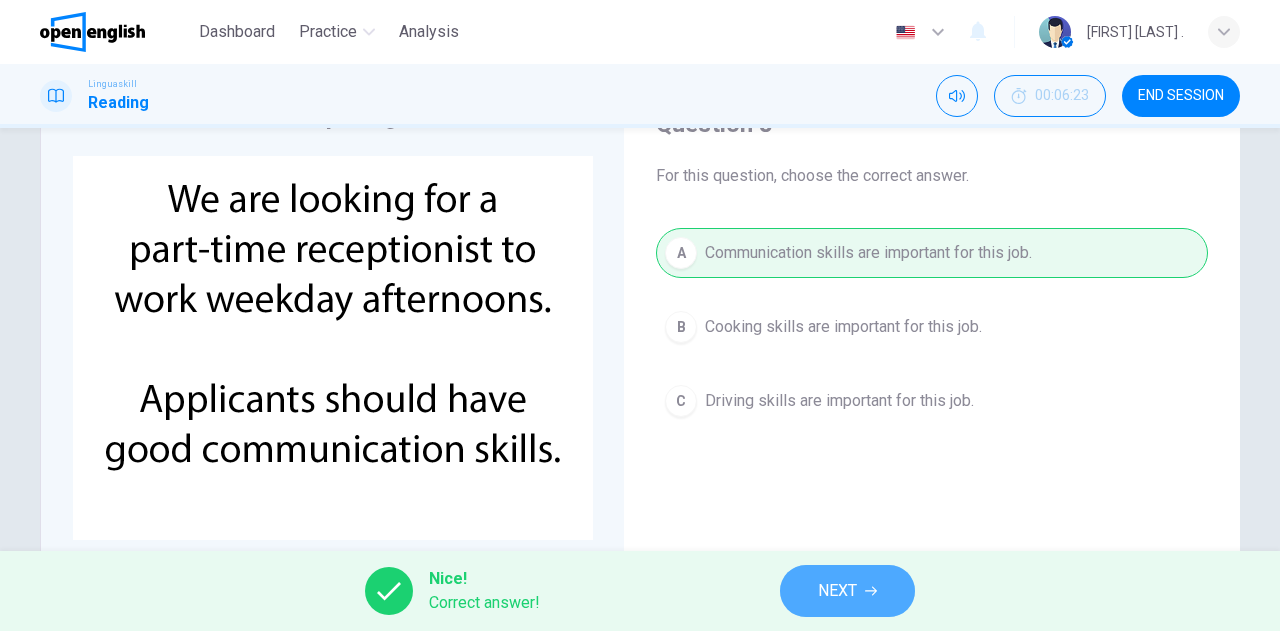 click on "NEXT" at bounding box center (837, 591) 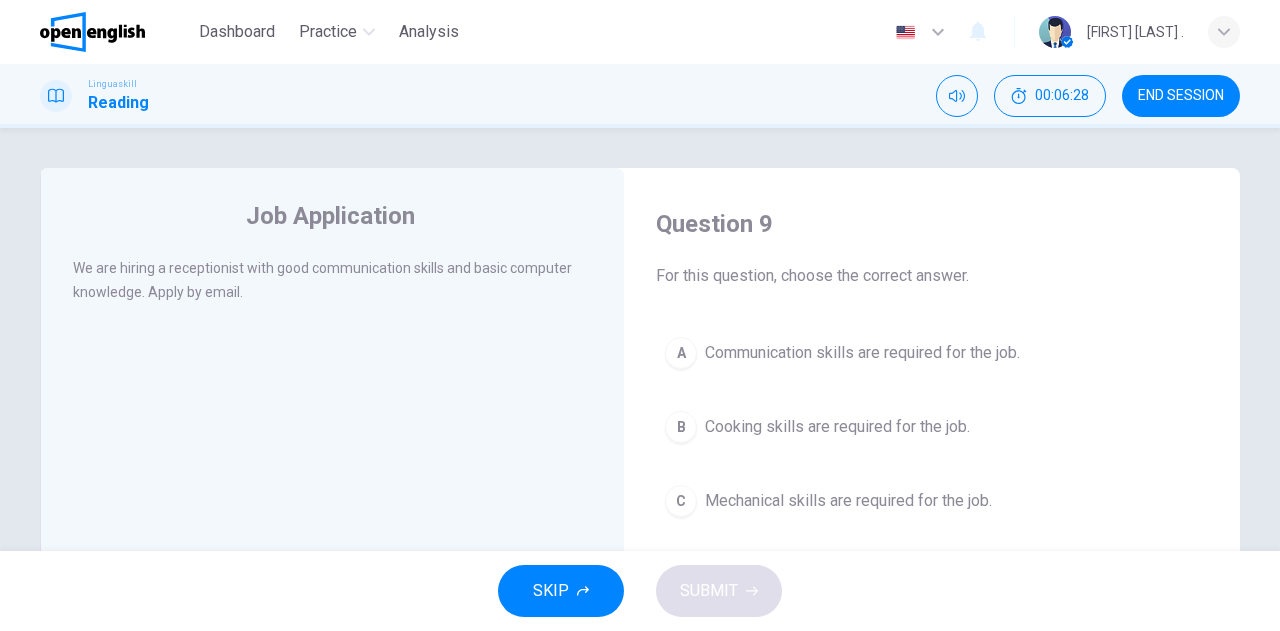 drag, startPoint x: 142, startPoint y: 267, endPoint x: 232, endPoint y: 291, distance: 93.14505 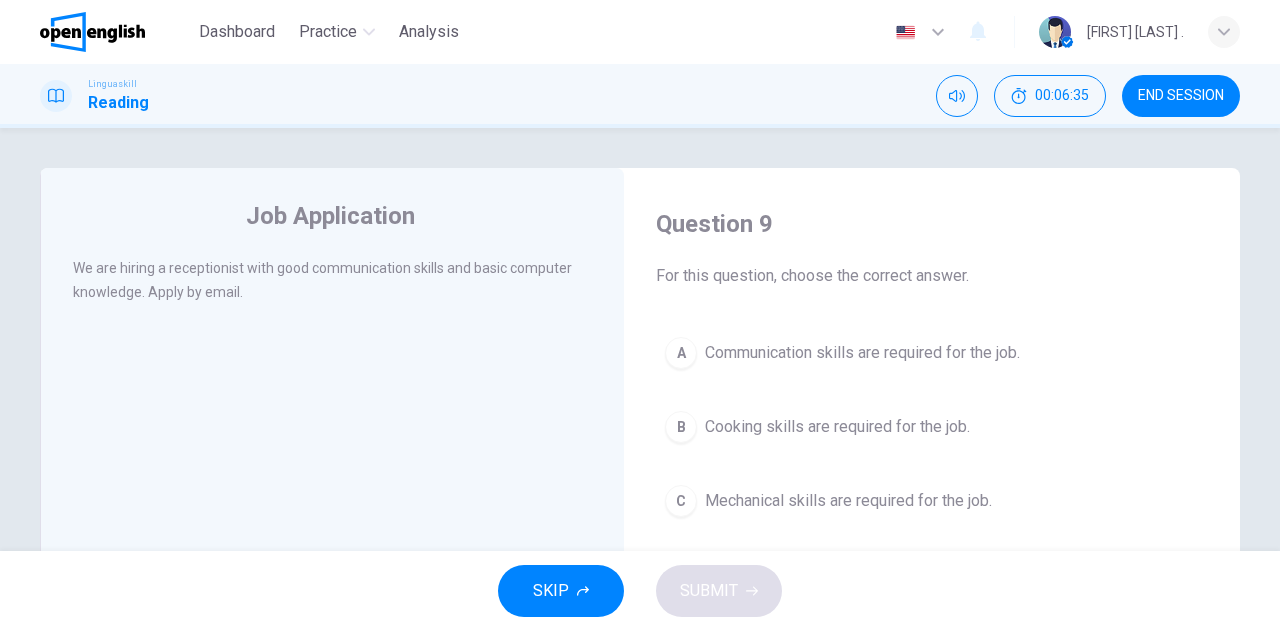click on "Communication skills are required for the job." at bounding box center (862, 353) 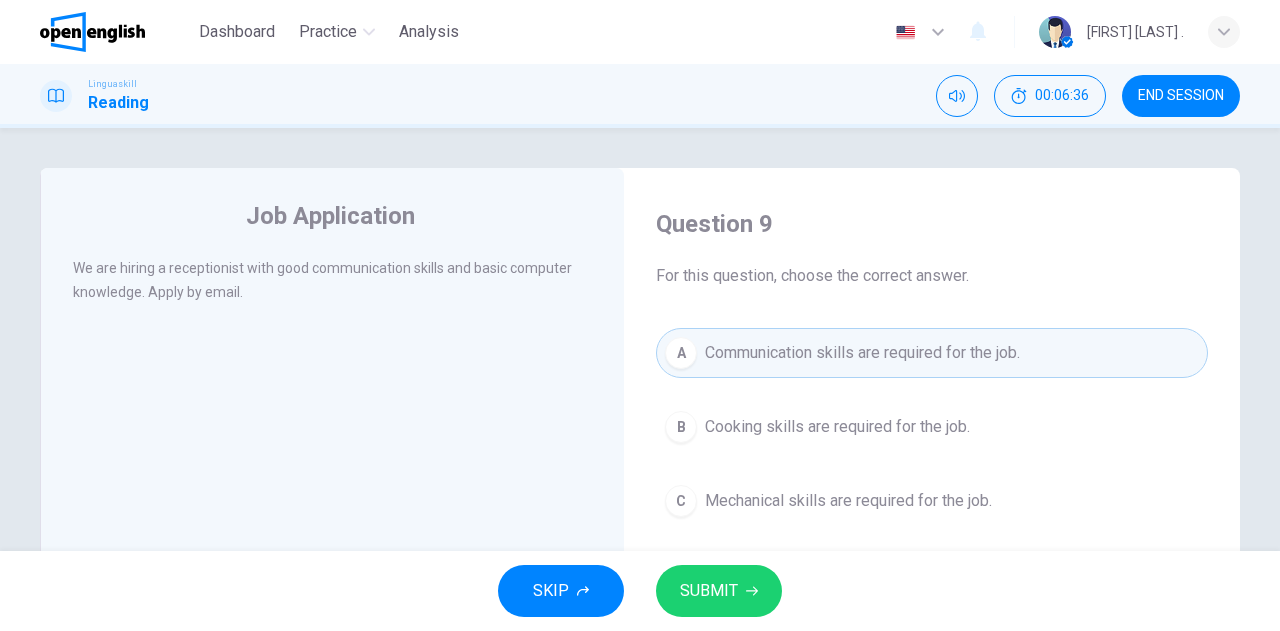 click on "SUBMIT" at bounding box center (719, 591) 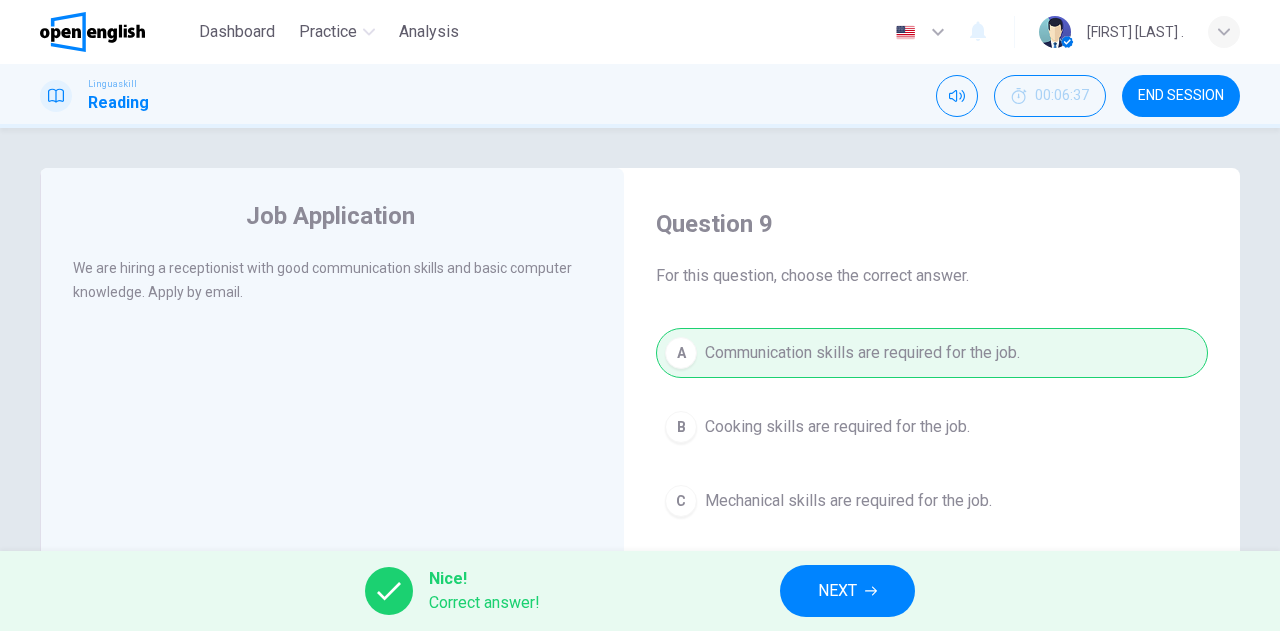 click on "NEXT" at bounding box center (837, 591) 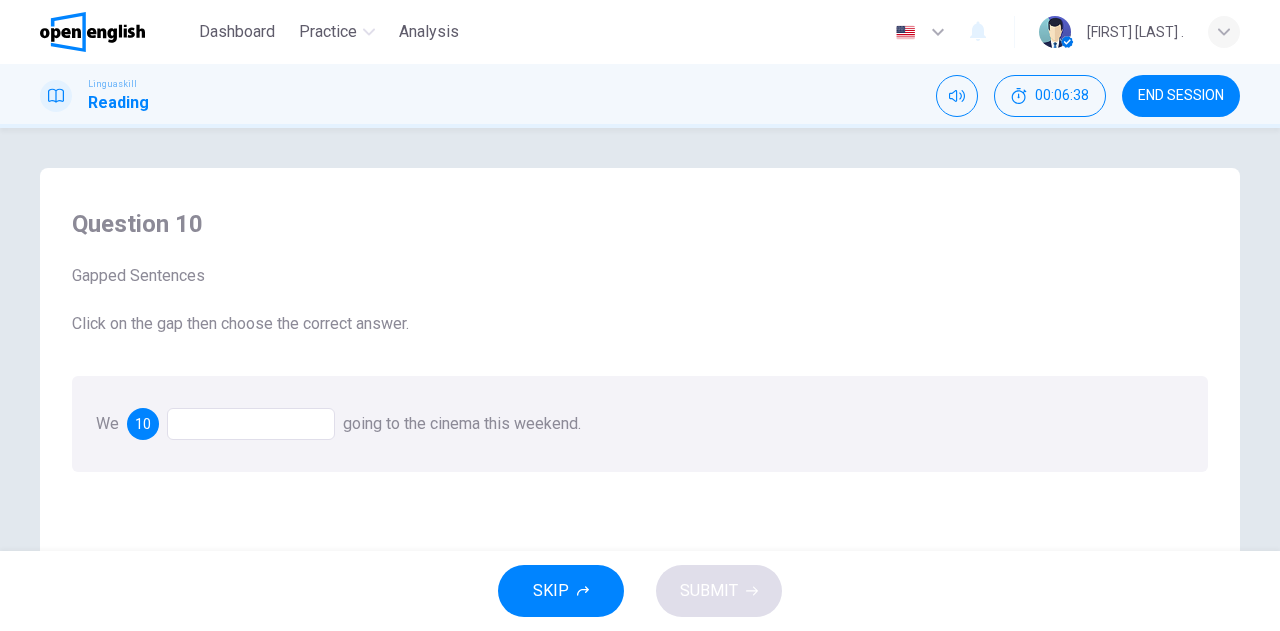 drag, startPoint x: 155, startPoint y: 279, endPoint x: 188, endPoint y: 285, distance: 33.54102 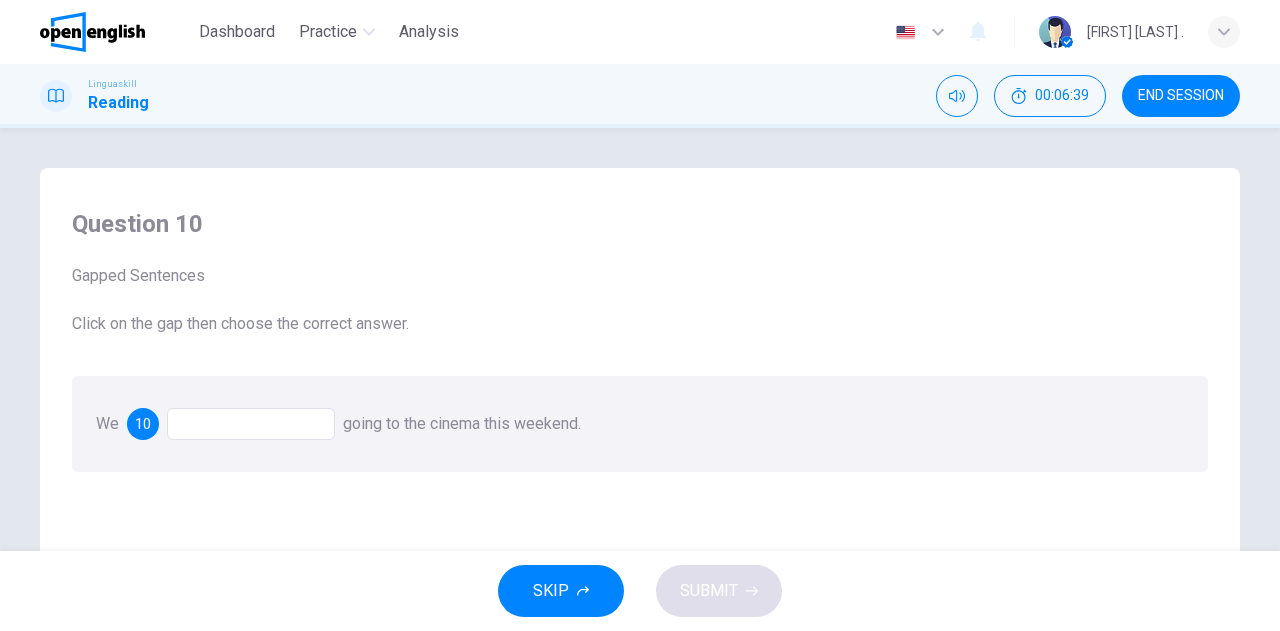 drag, startPoint x: 83, startPoint y: 325, endPoint x: 192, endPoint y: 325, distance: 109 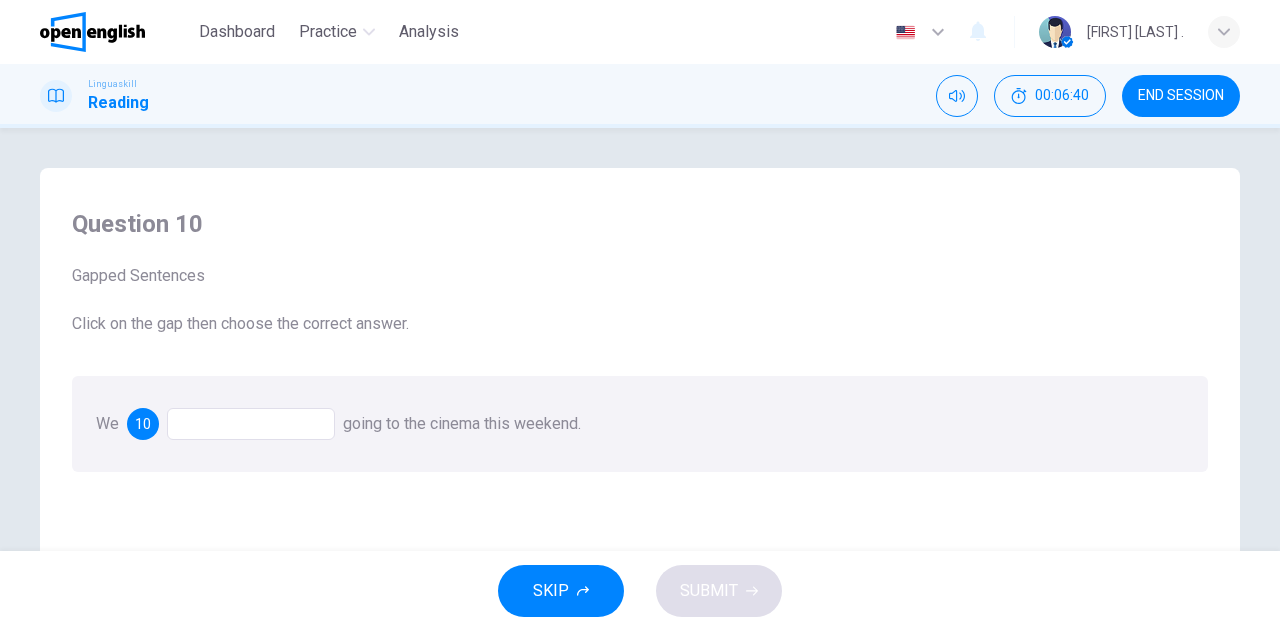 click at bounding box center [251, 424] 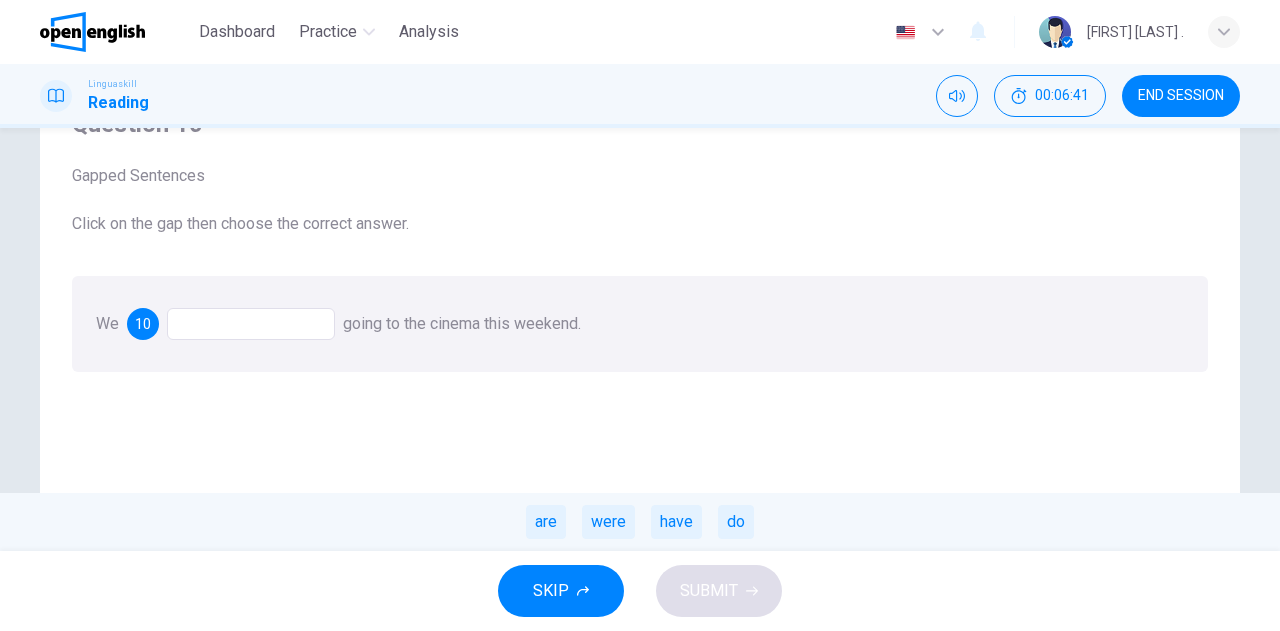 scroll, scrollTop: 200, scrollLeft: 0, axis: vertical 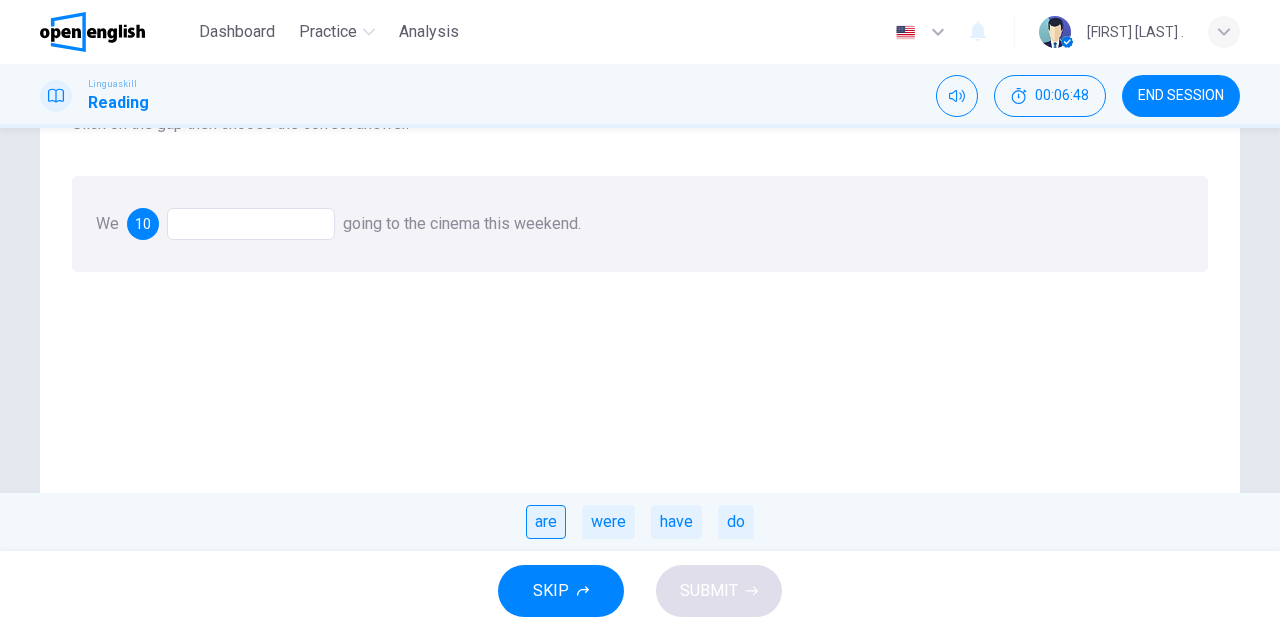 click on "are" at bounding box center (546, 522) 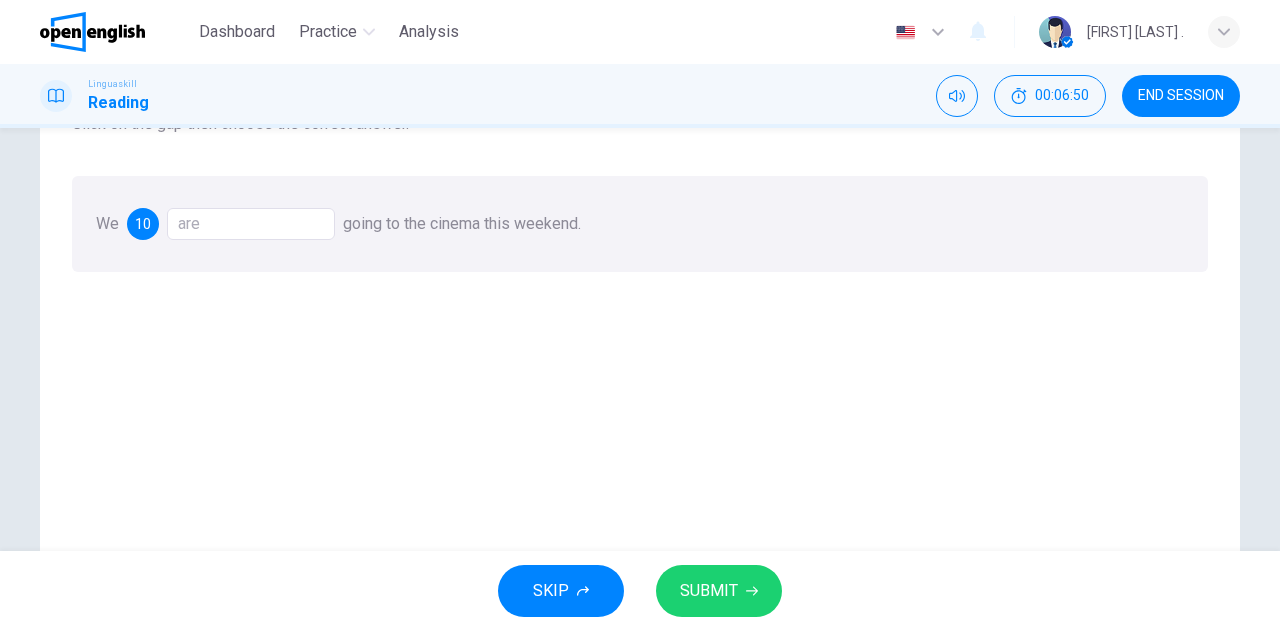 click on "SUBMIT" at bounding box center [709, 591] 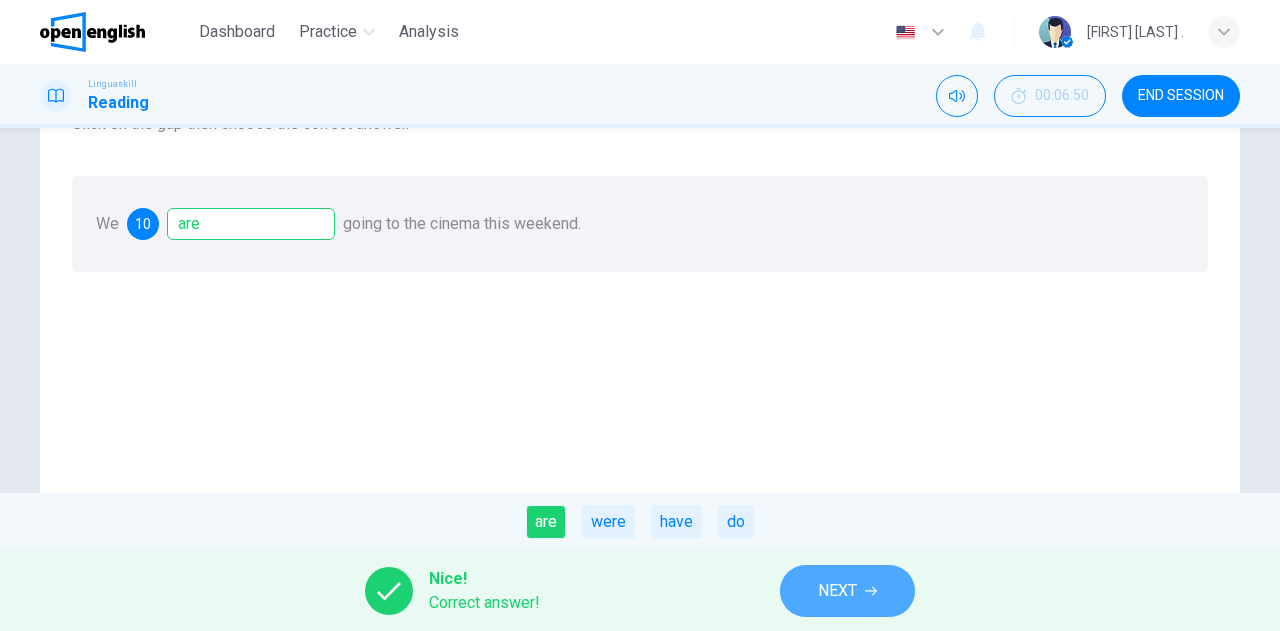 click on "NEXT" at bounding box center [837, 591] 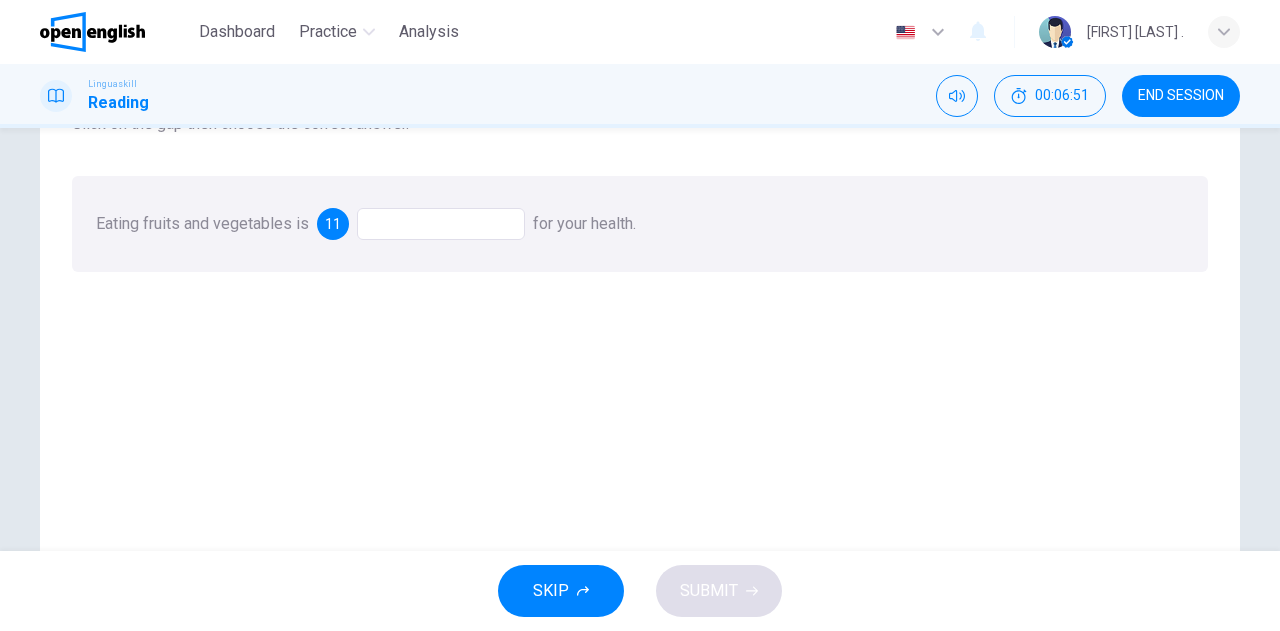 drag, startPoint x: 171, startPoint y: 226, endPoint x: 194, endPoint y: 226, distance: 23 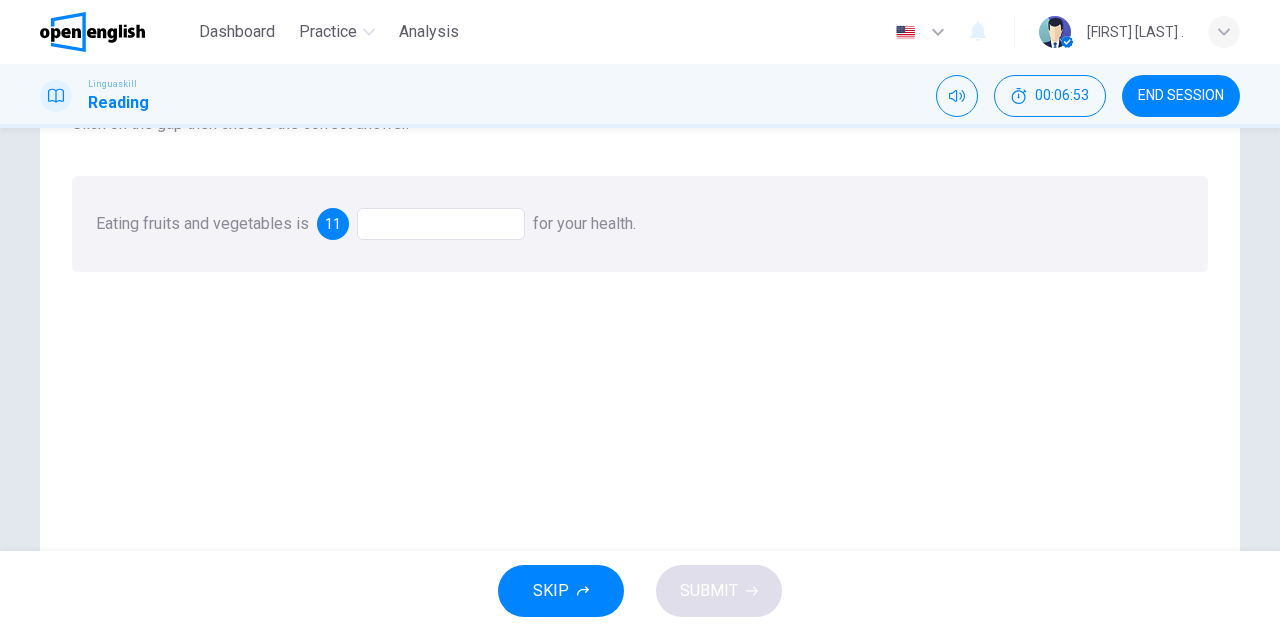 click at bounding box center [441, 224] 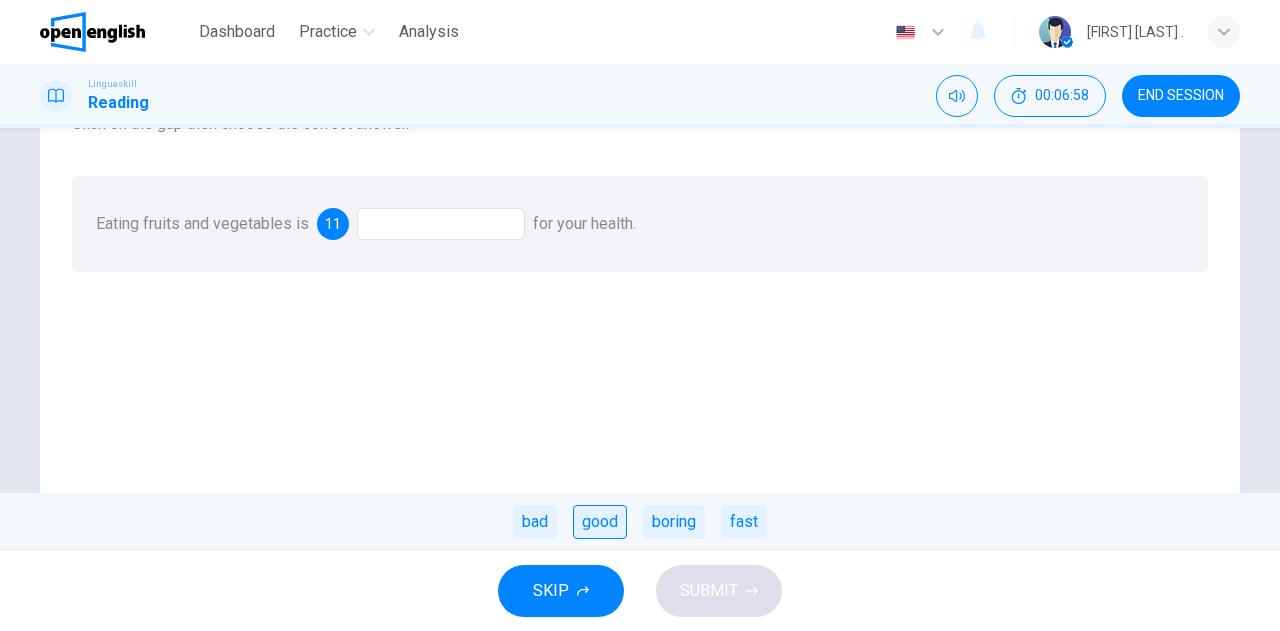 click on "good" at bounding box center [600, 522] 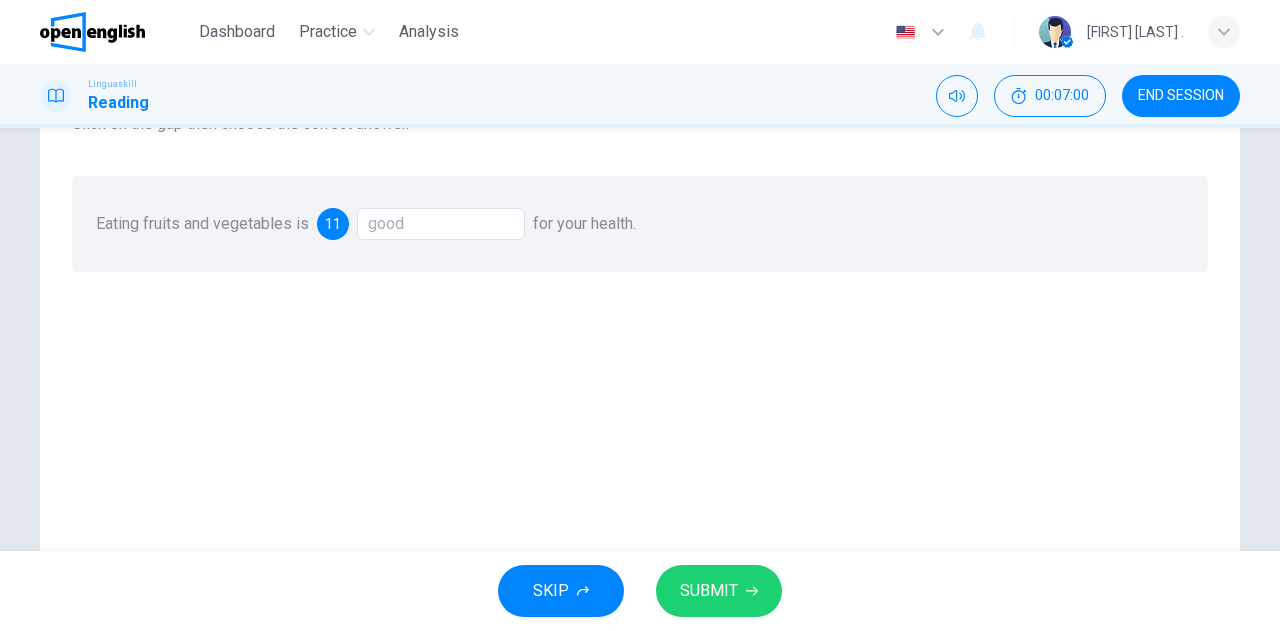 click on "SUBMIT" at bounding box center (709, 591) 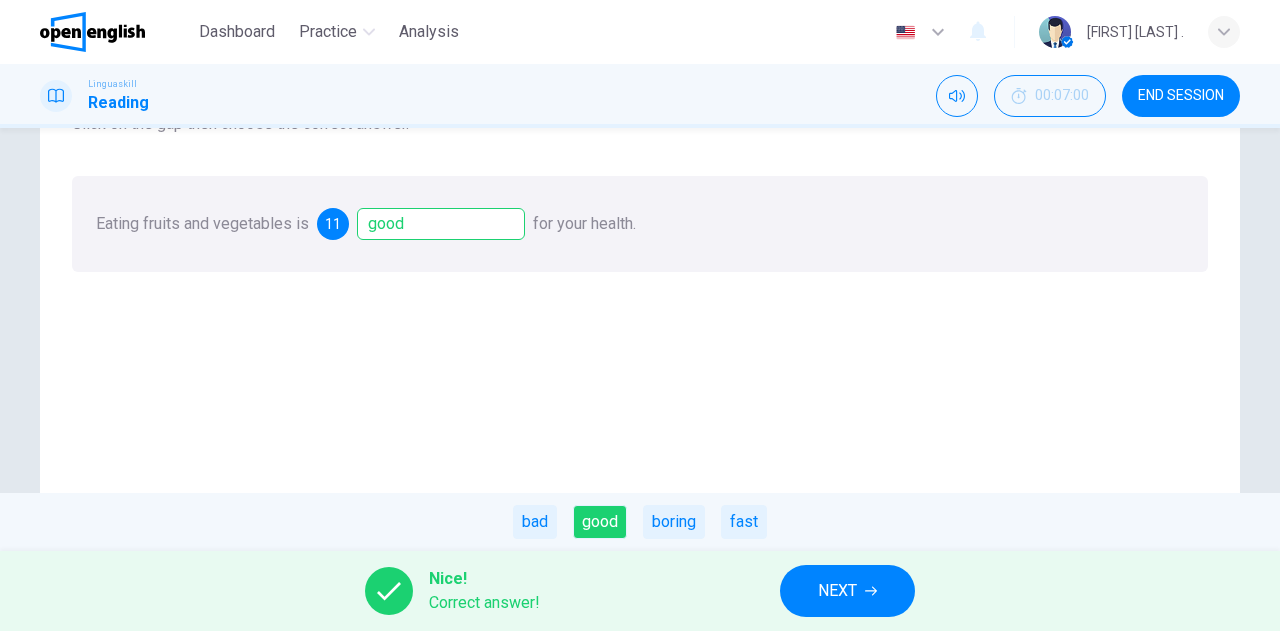 click on "NEXT" at bounding box center [847, 591] 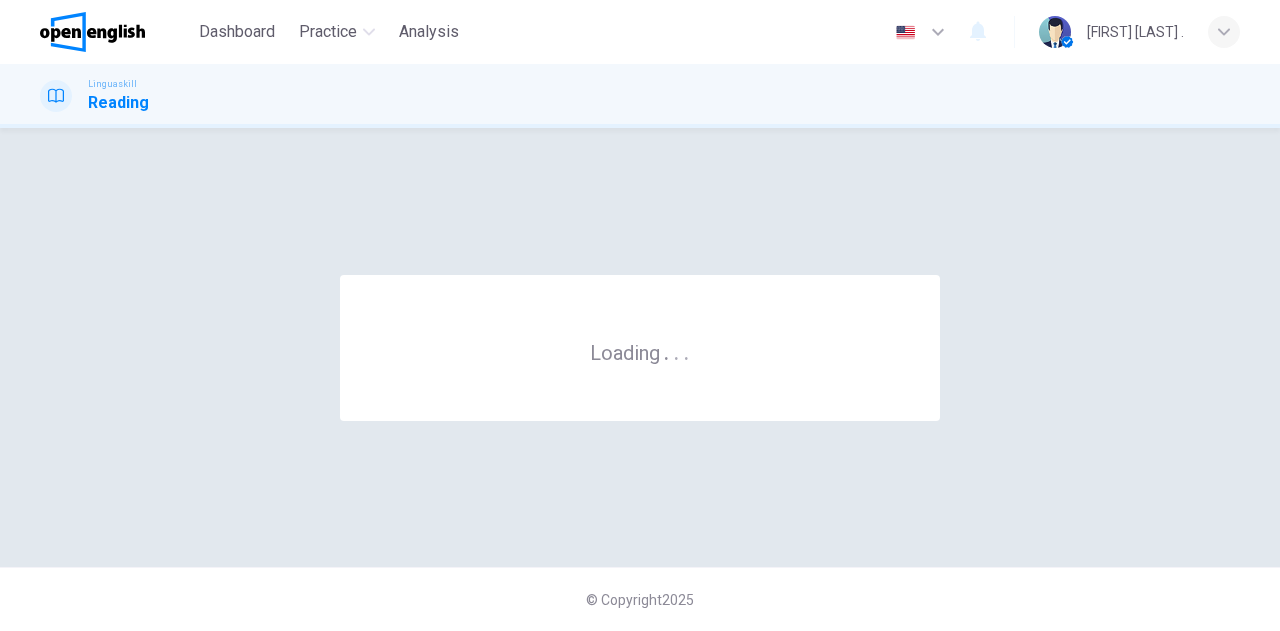 scroll, scrollTop: 0, scrollLeft: 0, axis: both 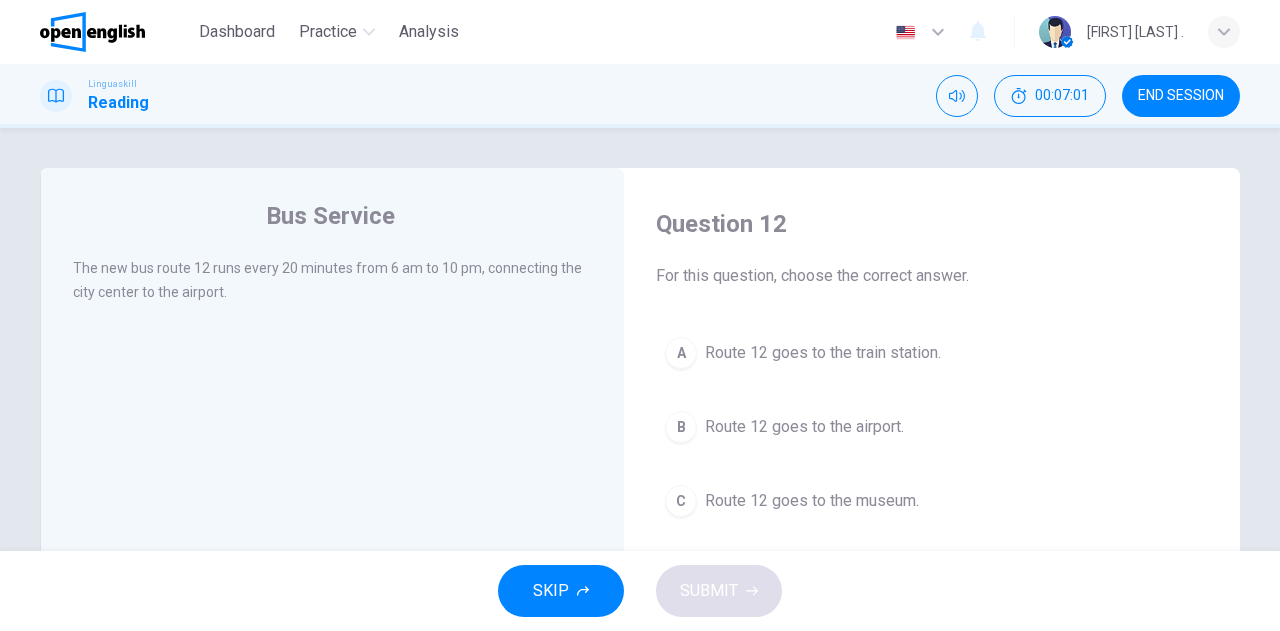 drag, startPoint x: 114, startPoint y: 263, endPoint x: 179, endPoint y: 267, distance: 65.12296 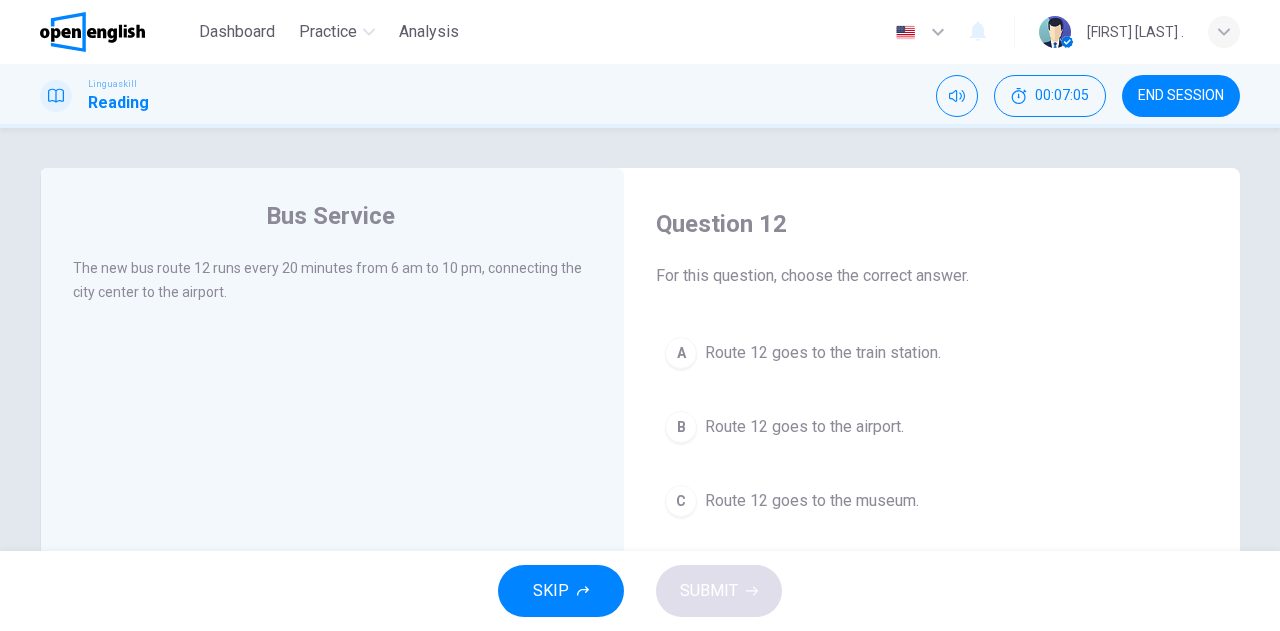 drag, startPoint x: 183, startPoint y: 265, endPoint x: 383, endPoint y: 274, distance: 200.2024 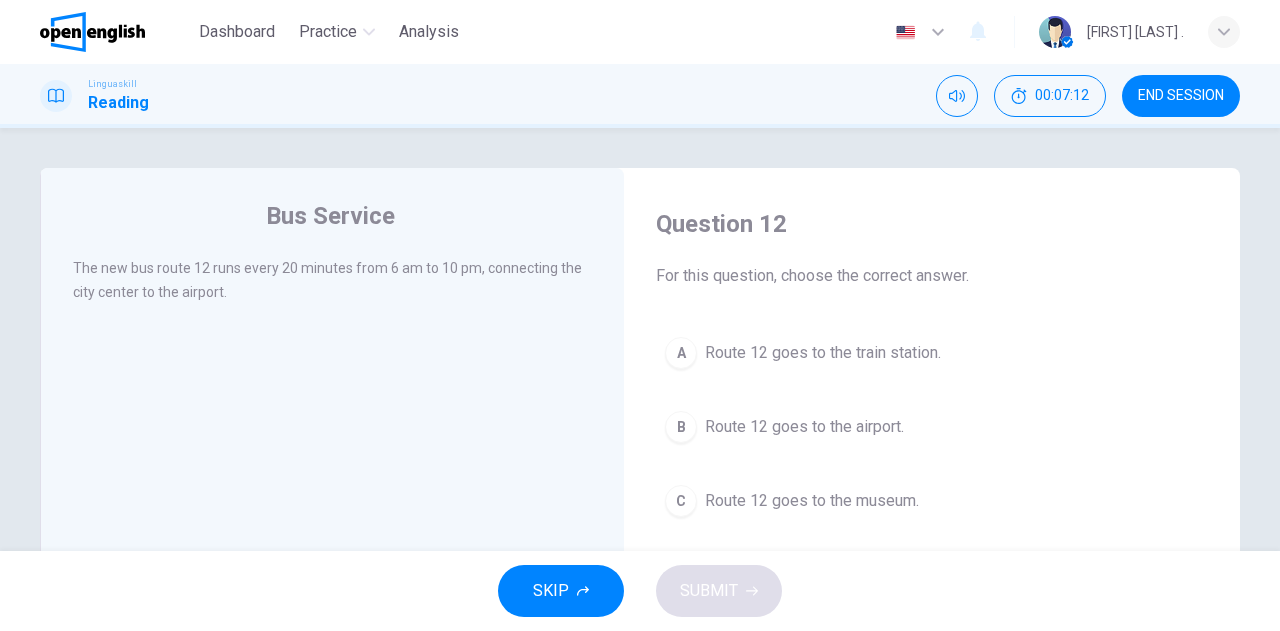click on "Route 12 goes to the train station." at bounding box center (823, 353) 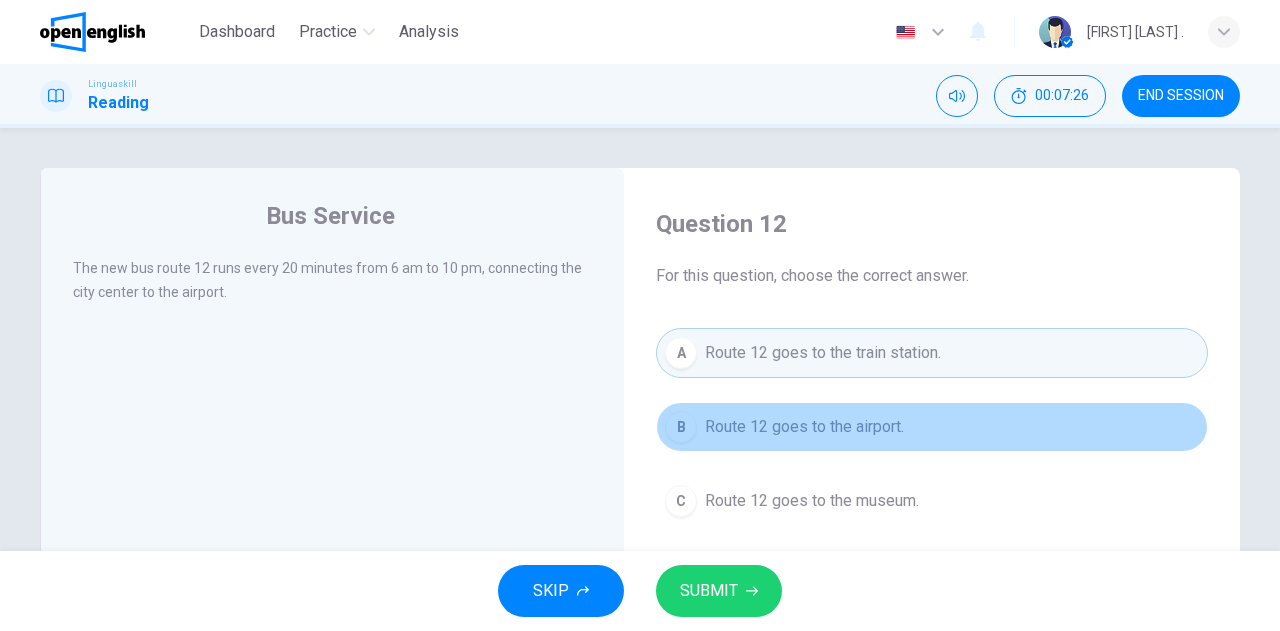 click on "Route 12 goes to the airport." at bounding box center [804, 427] 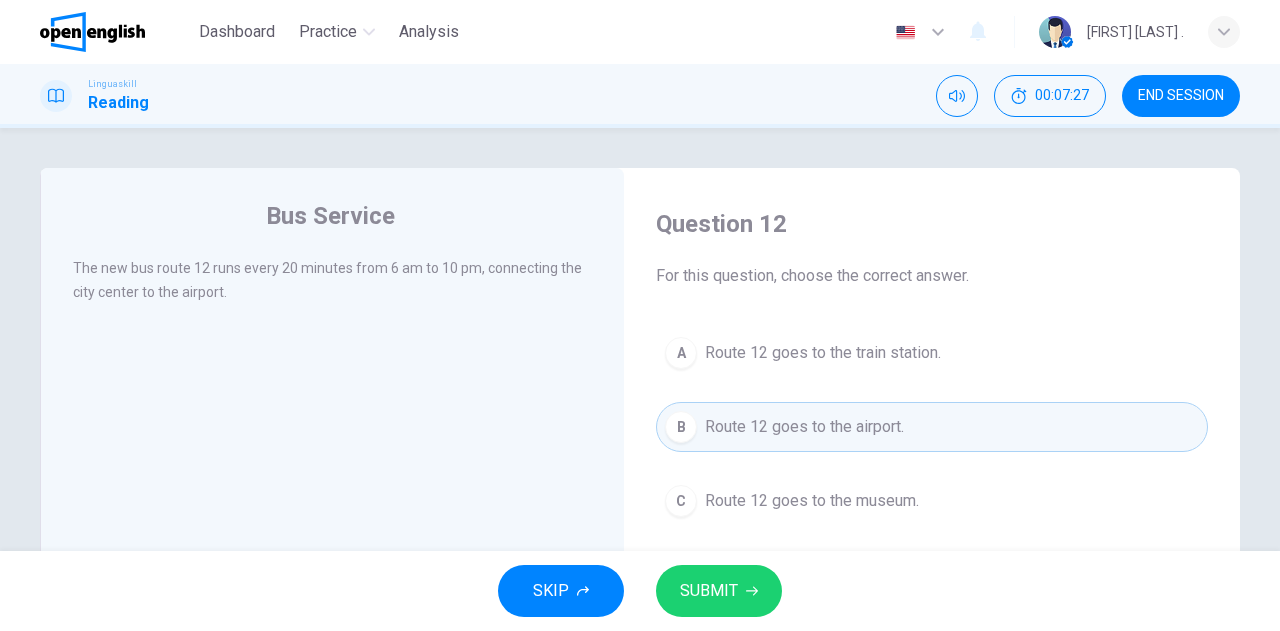 click on "SUBMIT" at bounding box center [709, 591] 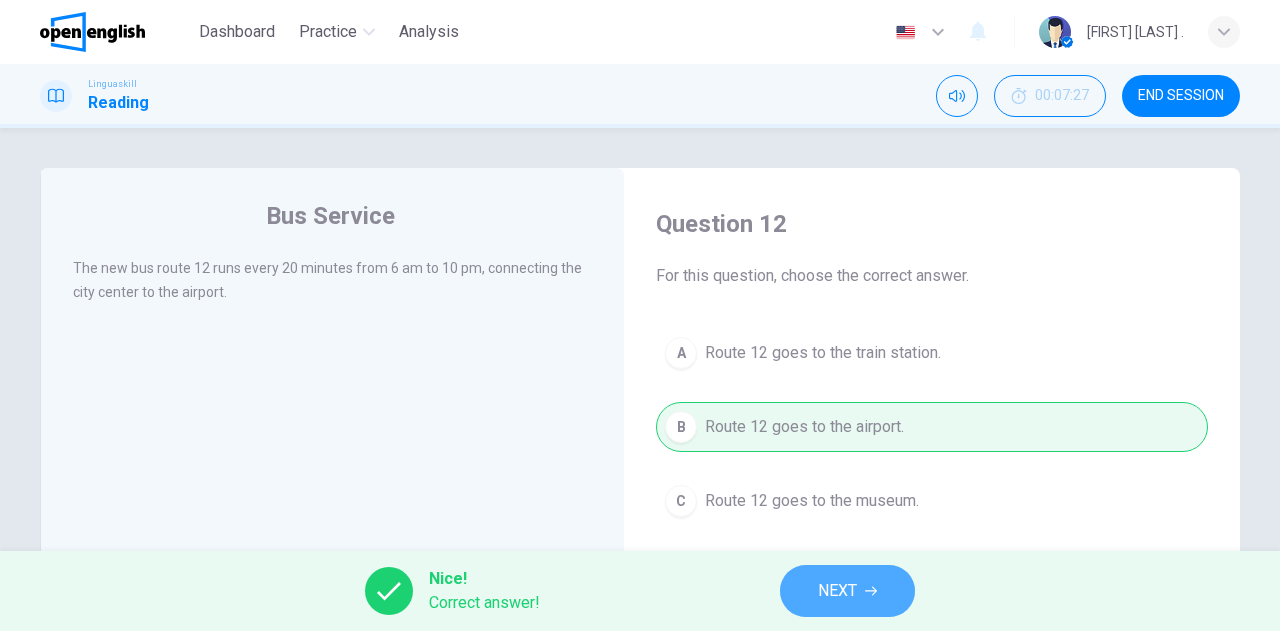 click on "NEXT" at bounding box center (837, 591) 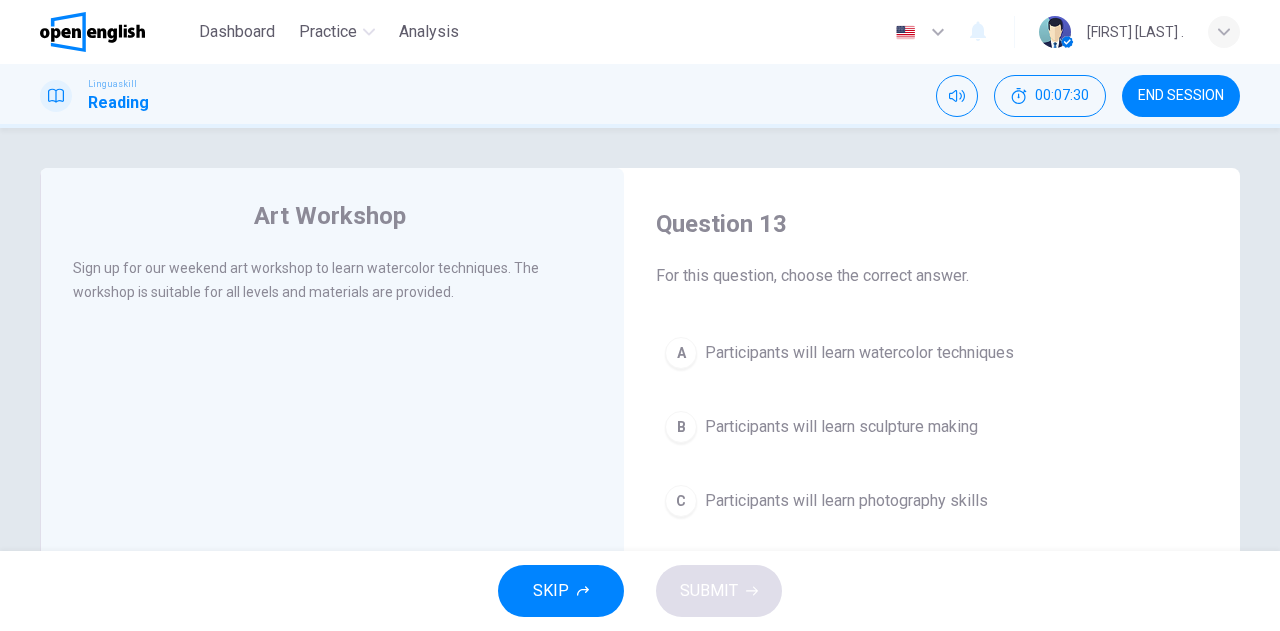 drag, startPoint x: 130, startPoint y: 266, endPoint x: 538, endPoint y: 267, distance: 408.00122 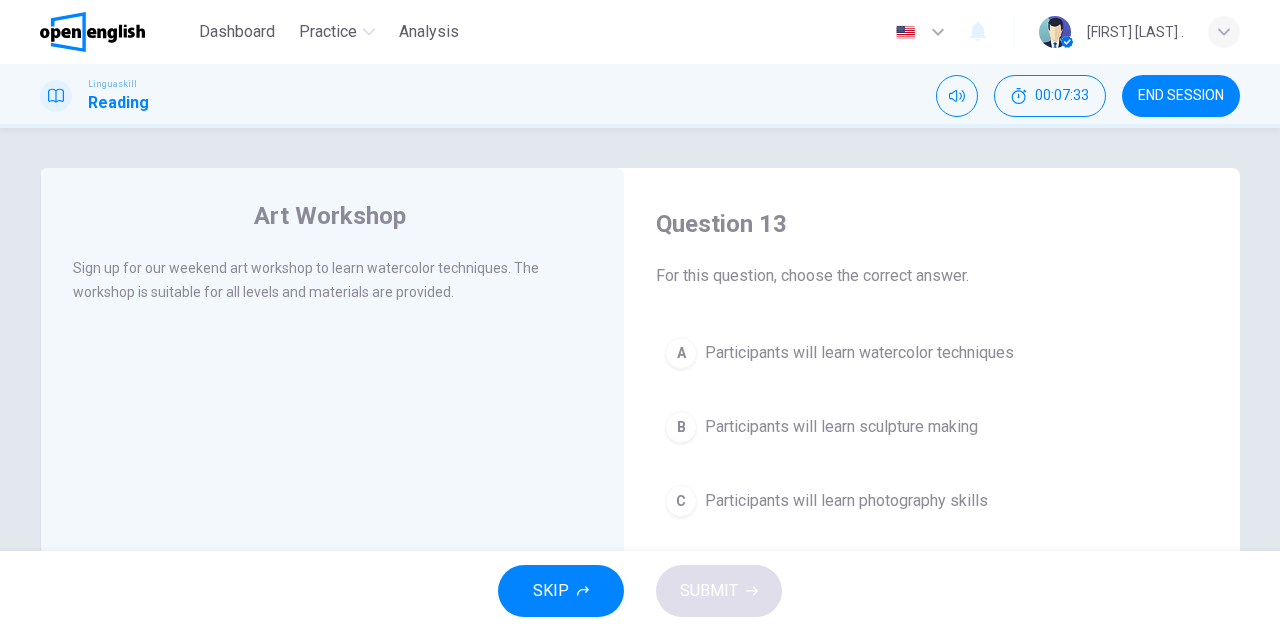 drag, startPoint x: 110, startPoint y: 294, endPoint x: 449, endPoint y: 289, distance: 339.03687 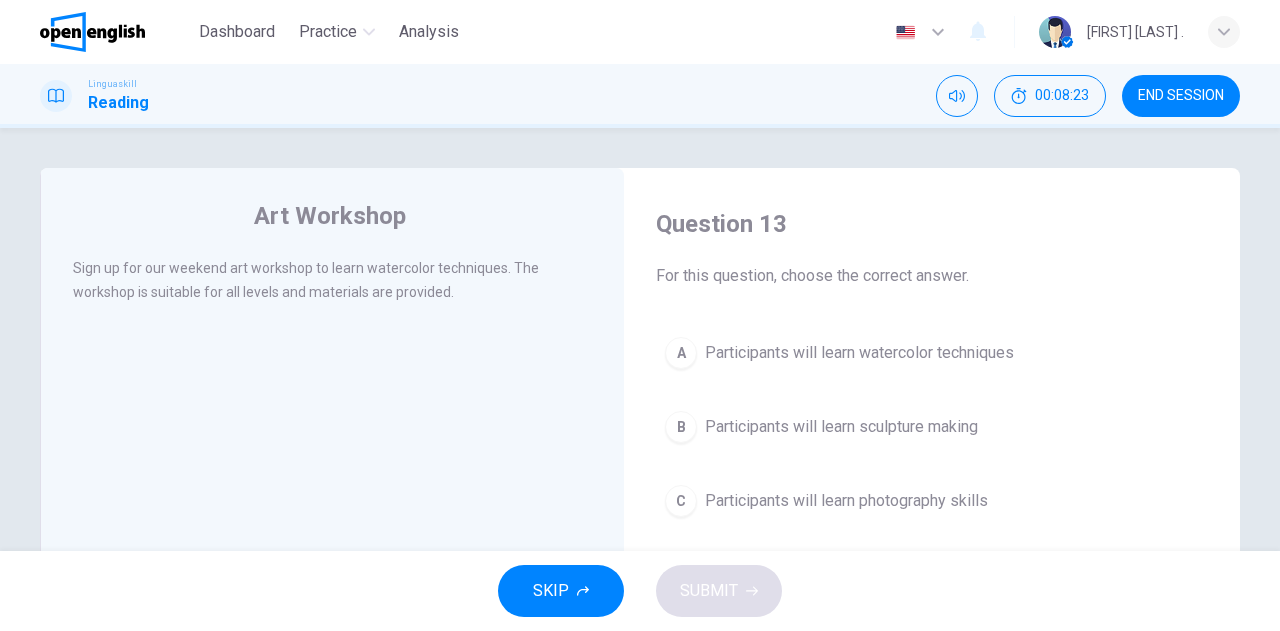 click on "Participants will learn watercolor techniques" at bounding box center [859, 353] 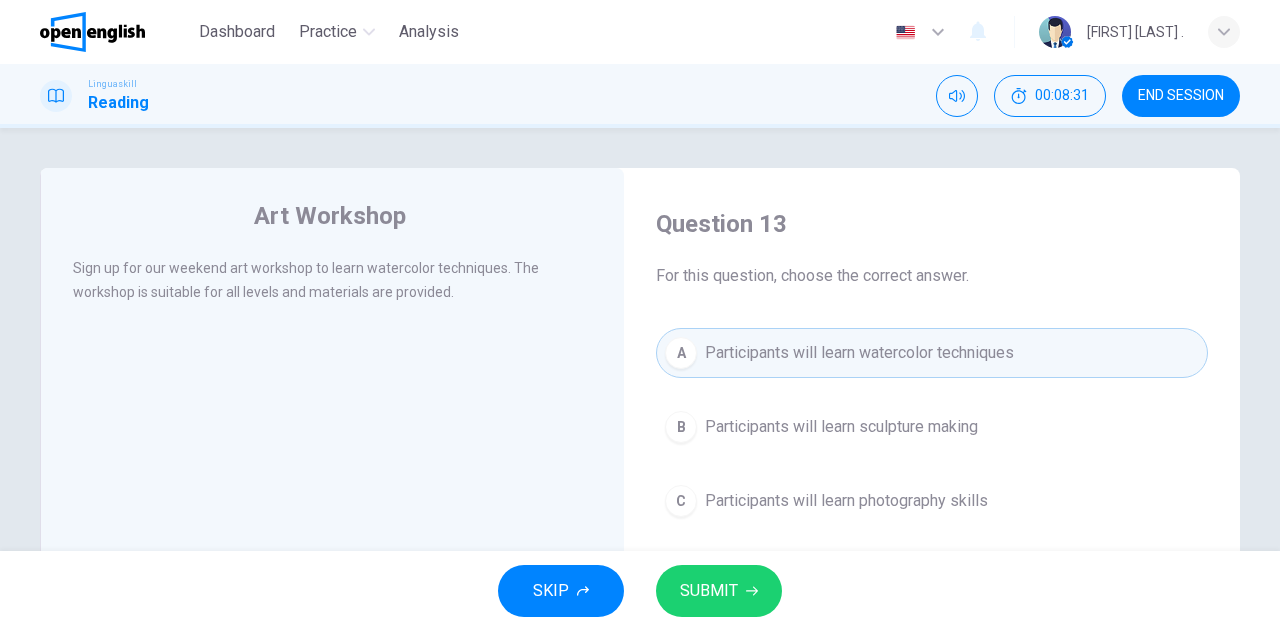 drag, startPoint x: 74, startPoint y: 293, endPoint x: 446, endPoint y: 290, distance: 372.0121 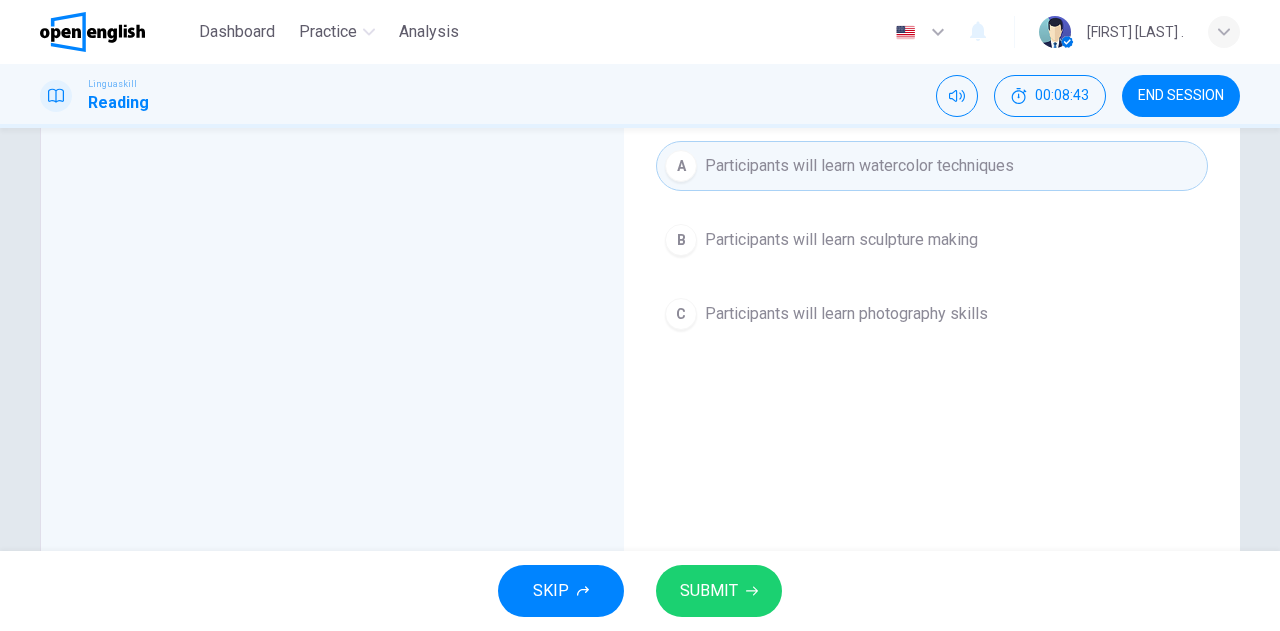 scroll, scrollTop: 200, scrollLeft: 0, axis: vertical 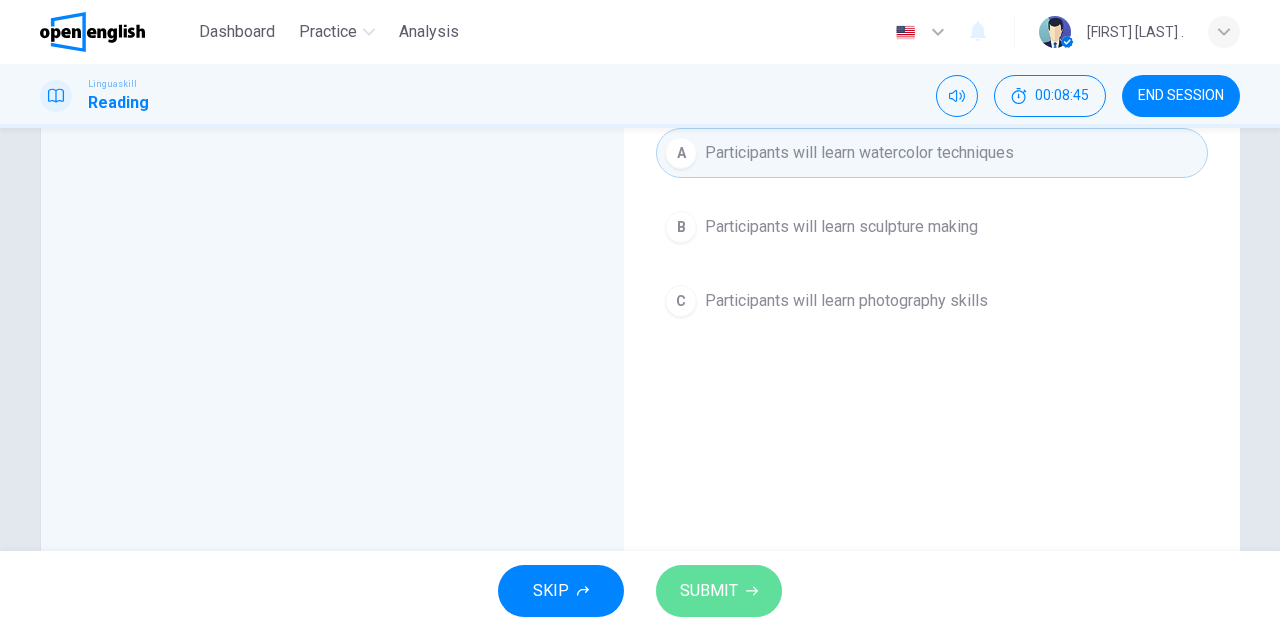 click on "SUBMIT" at bounding box center [709, 591] 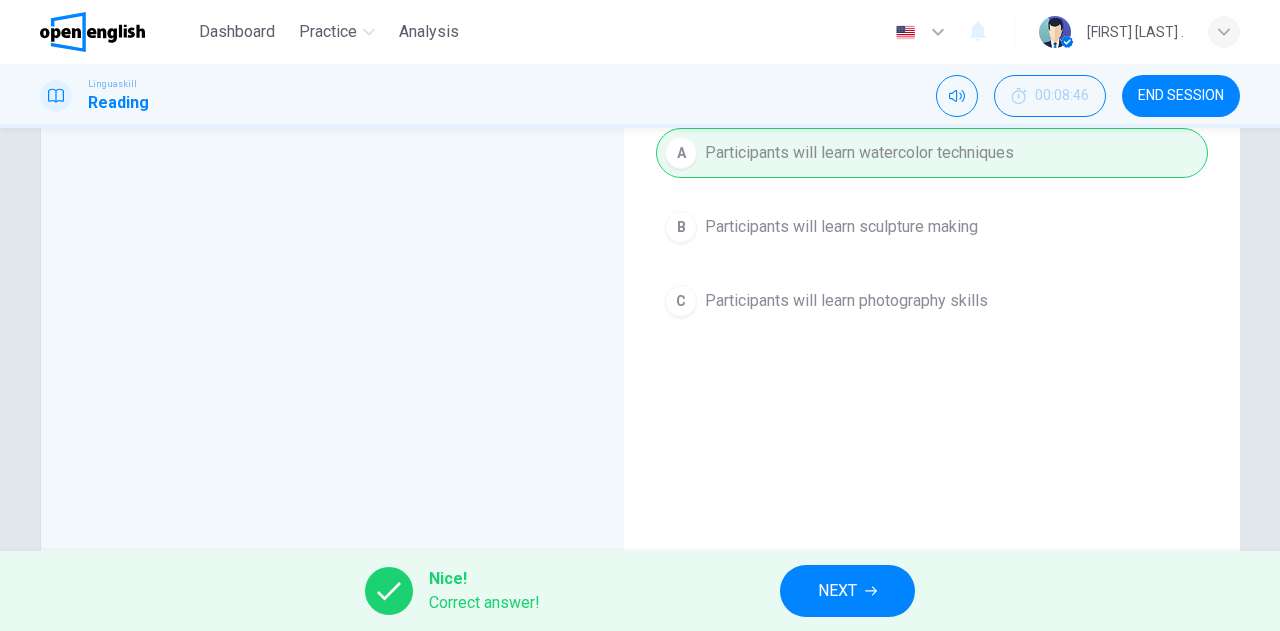 click on "END SESSION" at bounding box center (1181, 96) 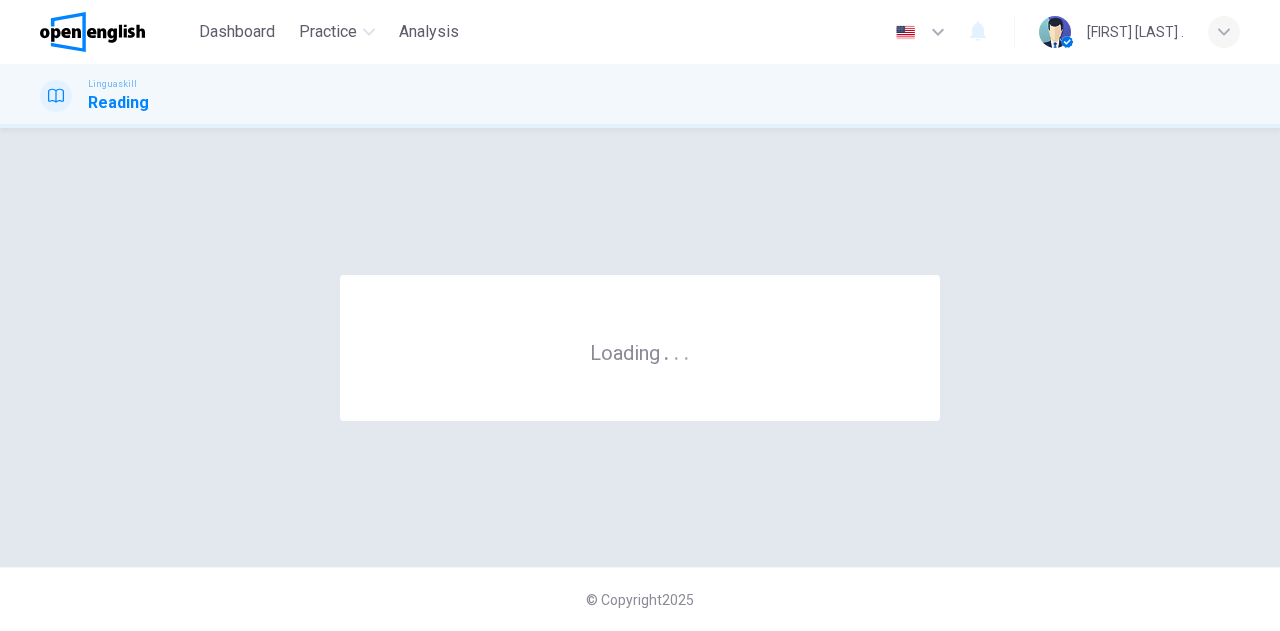 scroll, scrollTop: 0, scrollLeft: 0, axis: both 